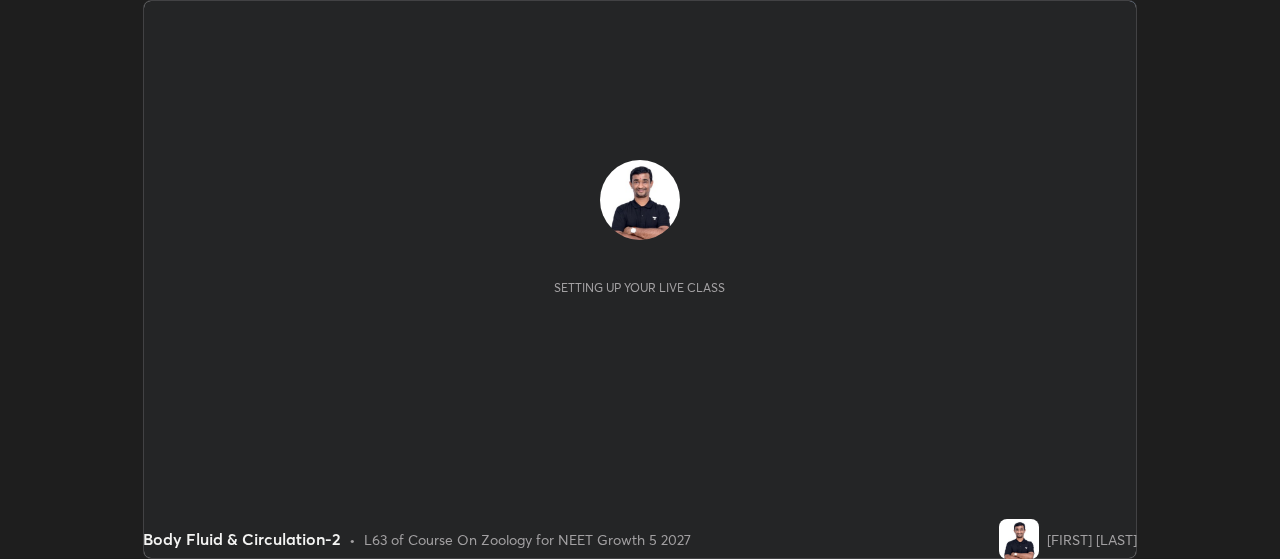 scroll, scrollTop: 0, scrollLeft: 0, axis: both 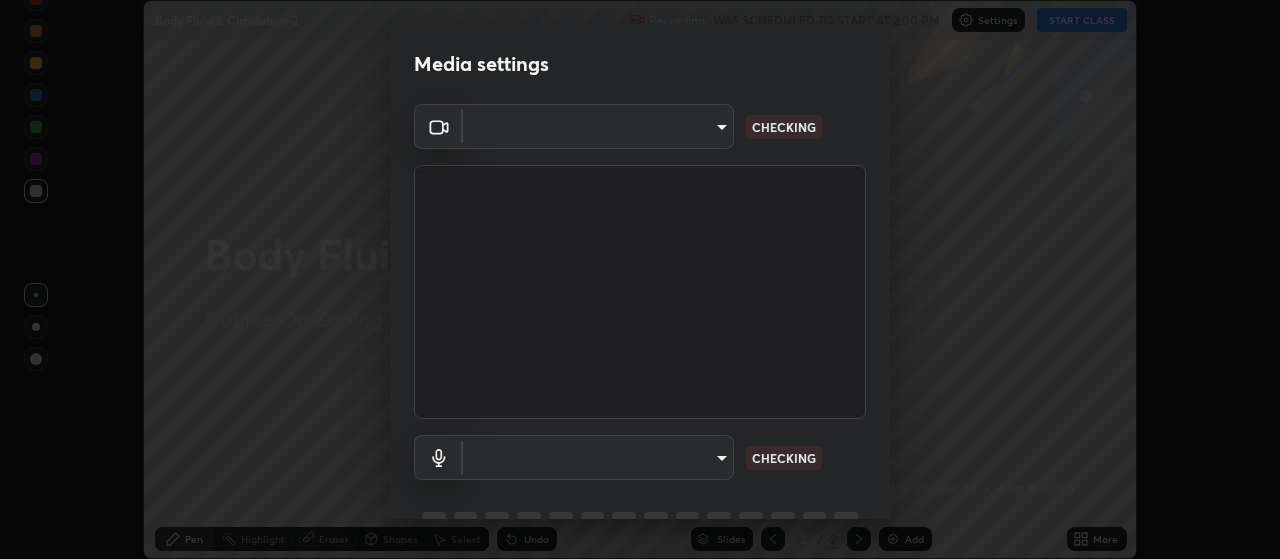 type on "80c3748f7047bfa8a2e3beb73f5809e9ad7c39e7d775a1a6b919bd05adb1d46d" 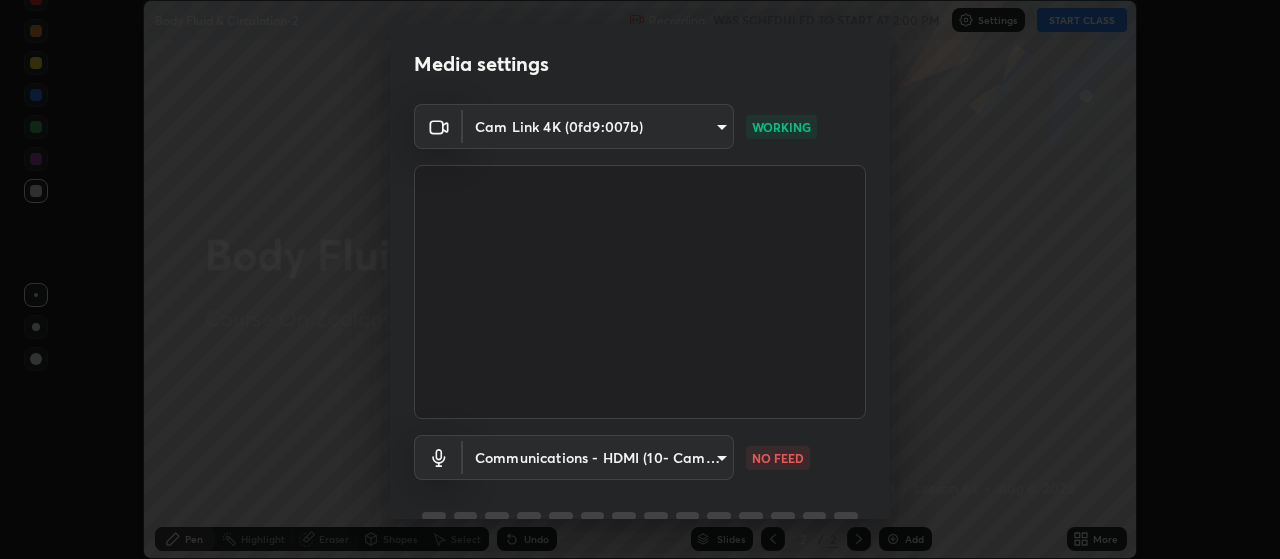click on "Erase all Body Fluid & Circulation-2 Recording WAS SCHEDULED TO START AT  [TIME] Settings START CLASS Setting up your live class Body Fluid & Circulation-2 • L63 of Course On Zoology for NEET Growth 5 2027 [FIRST] [LAST] Pen Highlight Eraser Shapes Select Undo Slides 2 / 2 Add More No doubts shared Encourage your learners to ask a doubt for better clarity Report an issue Reason for reporting Buffering Chat not working Audio - Video sync issue Educator video quality low ​Attach an image Report Media settings Cam Link 4K (0fd9:007b) 80c3748f7047bfa8a2e3beb73f5809e9ad7c39e7d775a1a6b919bd05adb1d46d WORKING Communications - HDMI (10- Cam Link 4K) communications NO FEED 1 / 5 Next" at bounding box center [640, 279] 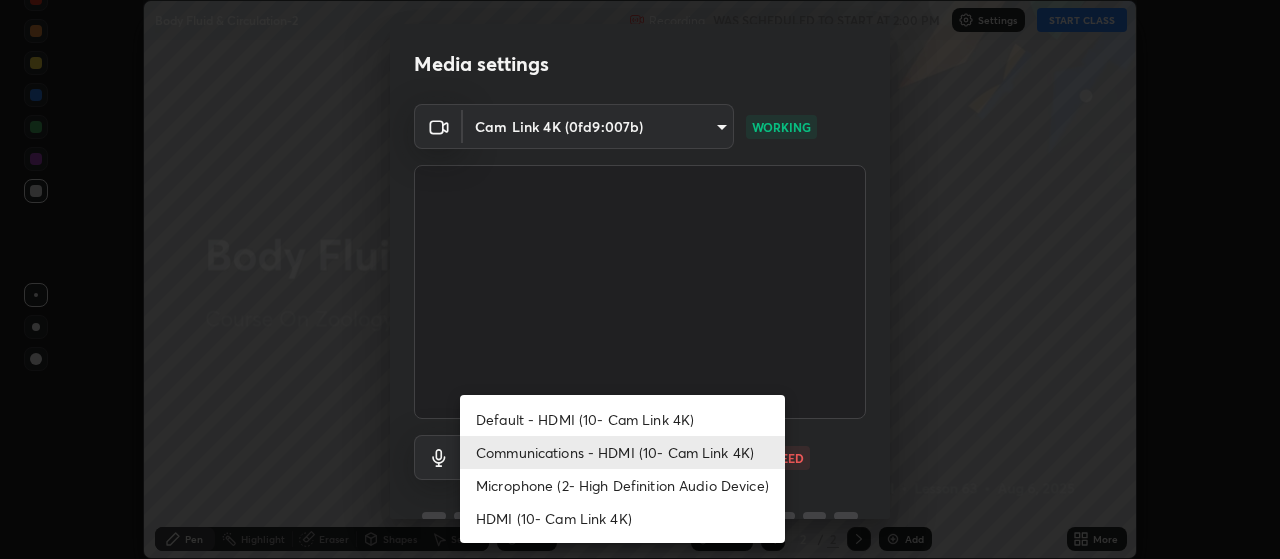 click on "HDMI (10- Cam Link 4K)" at bounding box center (622, 518) 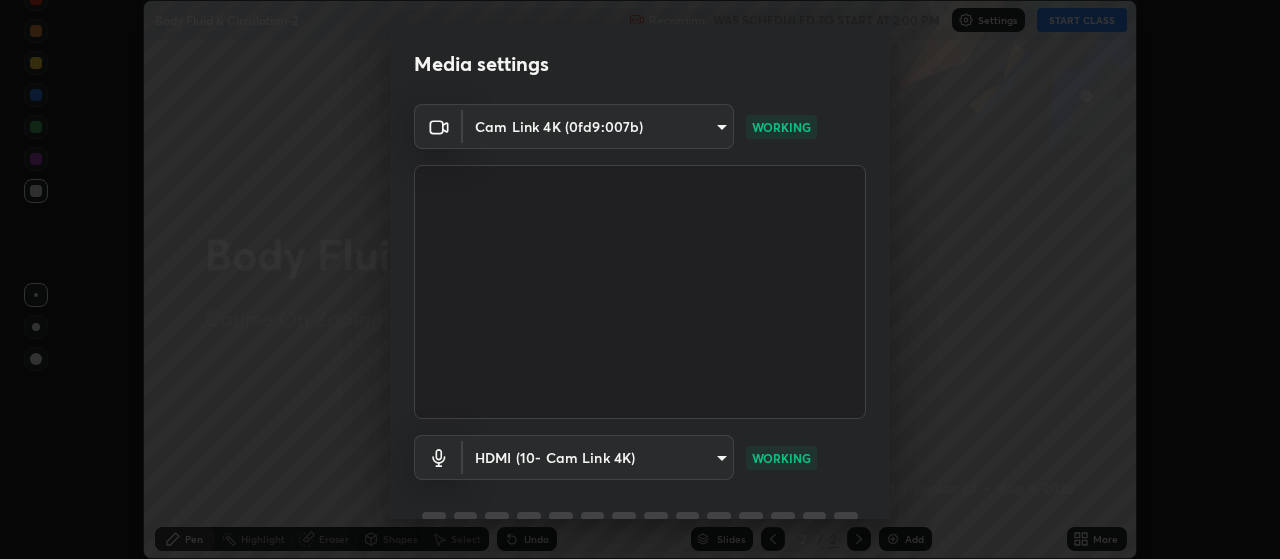 scroll, scrollTop: 97, scrollLeft: 0, axis: vertical 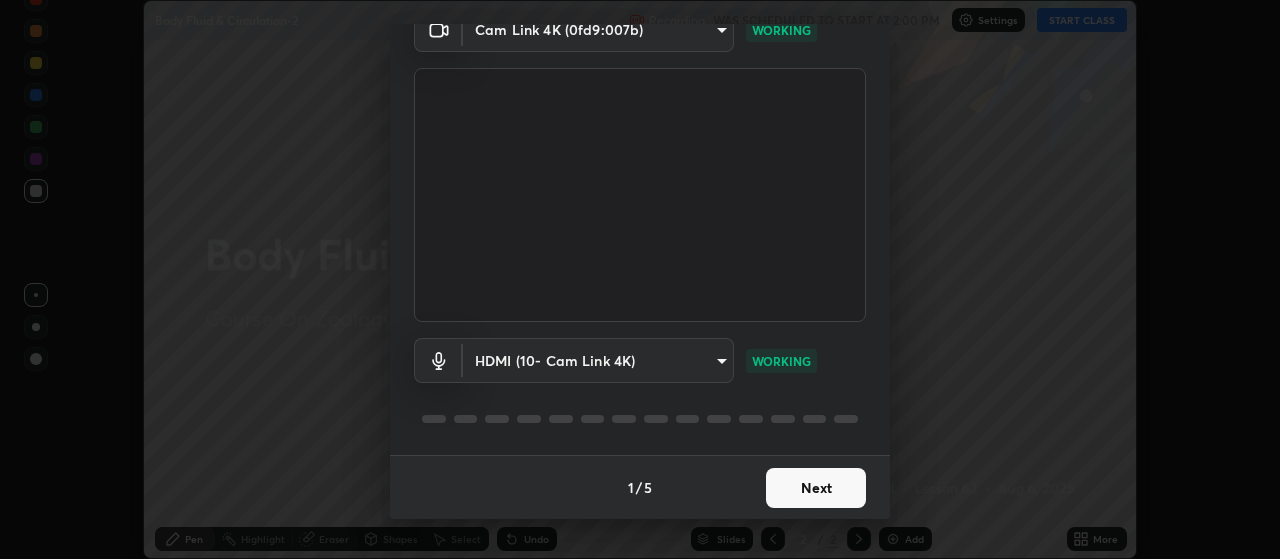 click on "Next" at bounding box center [816, 488] 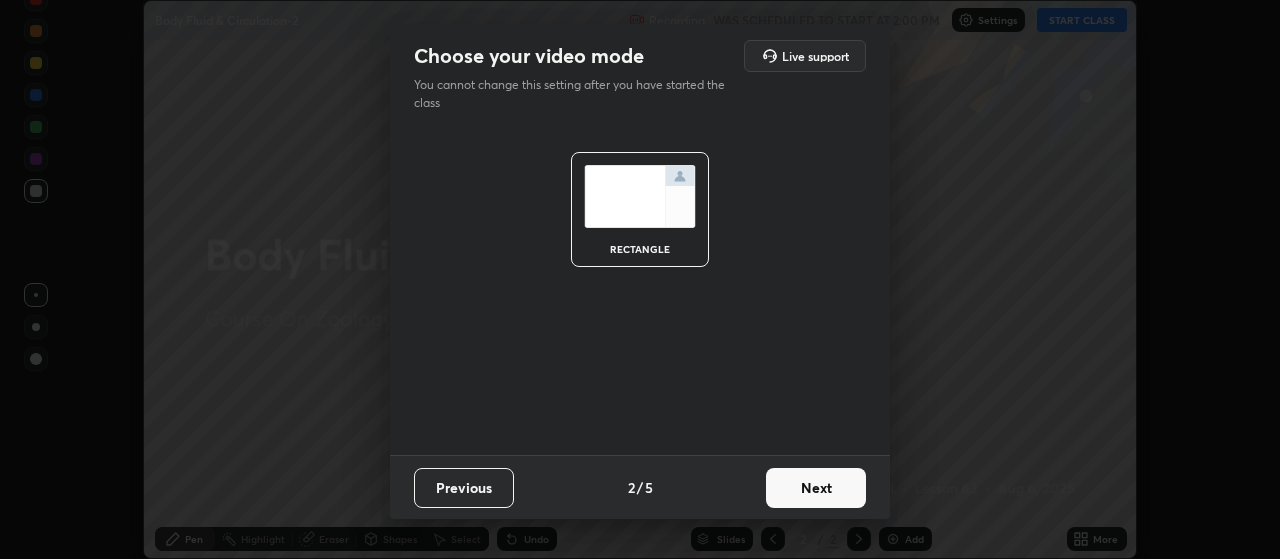 click on "Next" at bounding box center [816, 488] 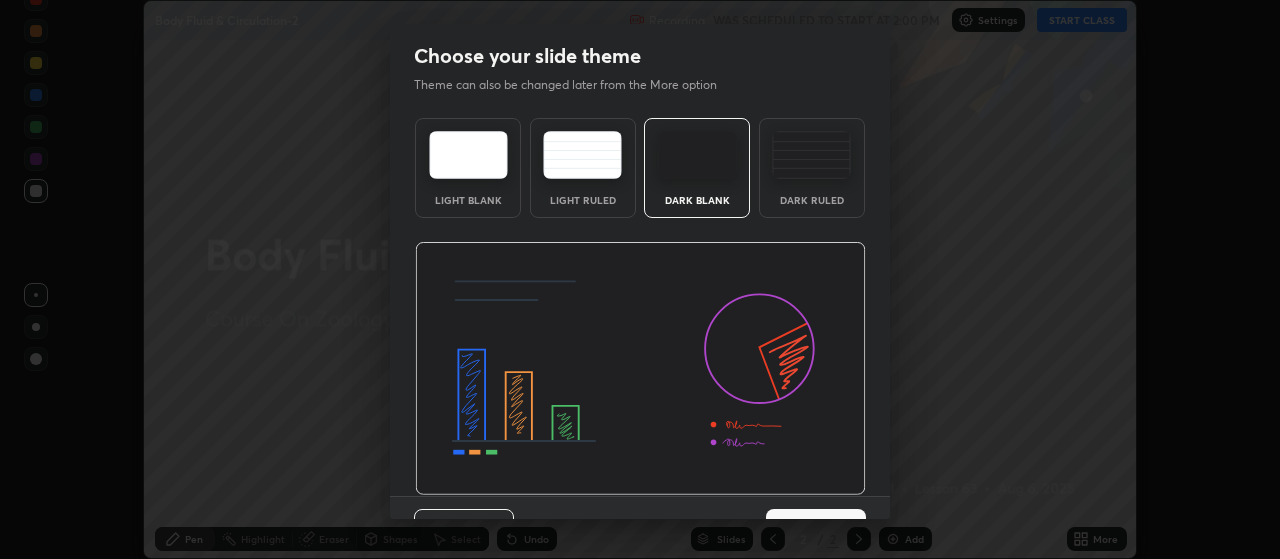 click on "Next" at bounding box center [816, 529] 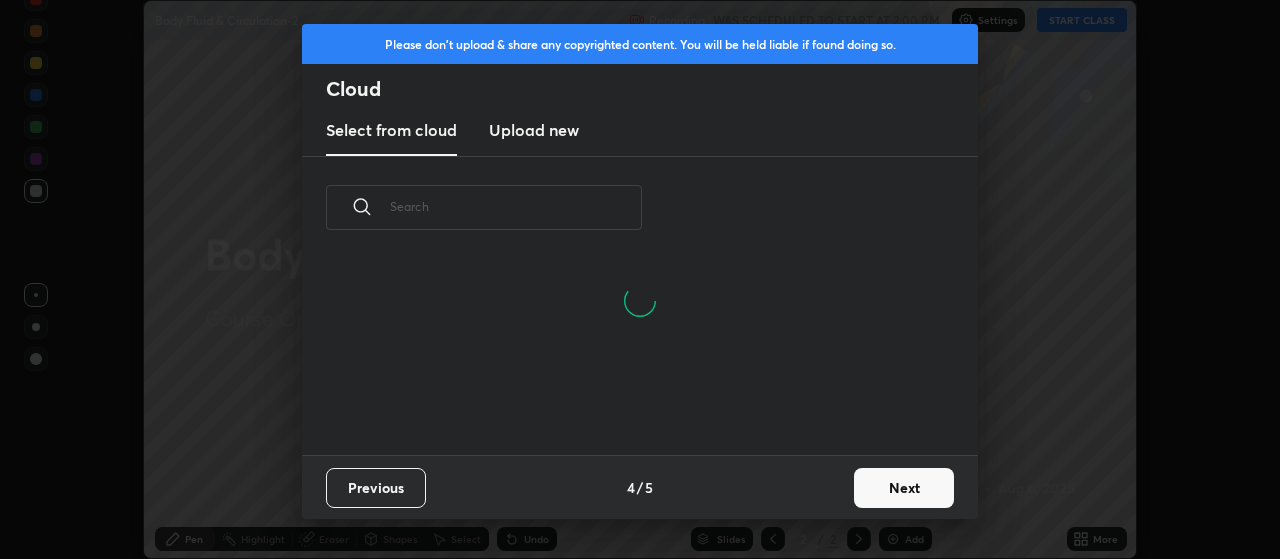 scroll, scrollTop: 100, scrollLeft: 642, axis: both 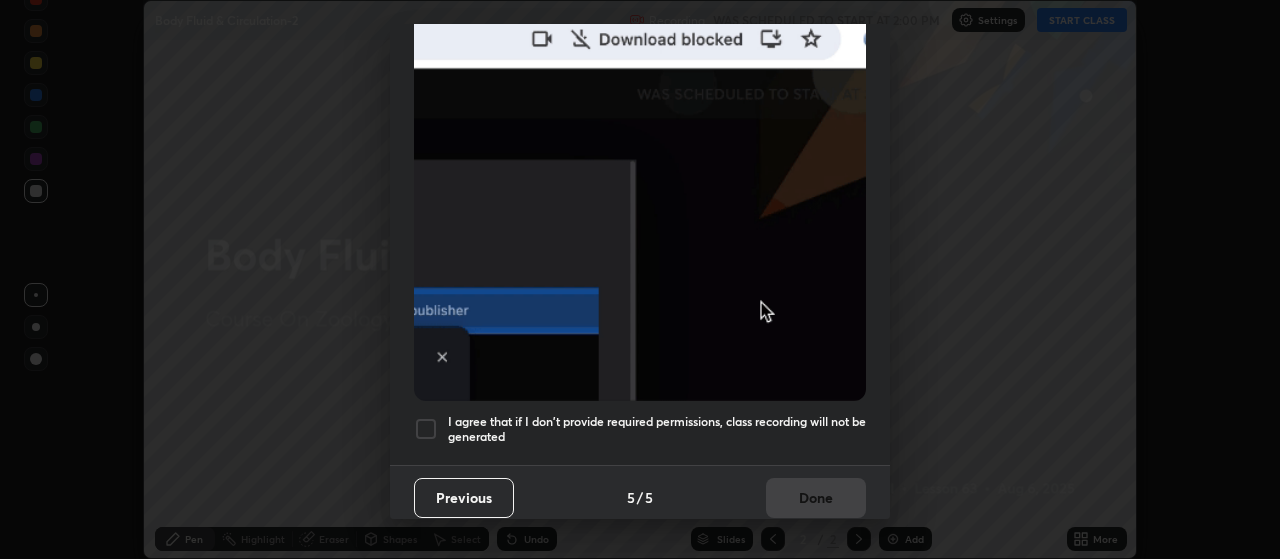 click at bounding box center [426, 429] 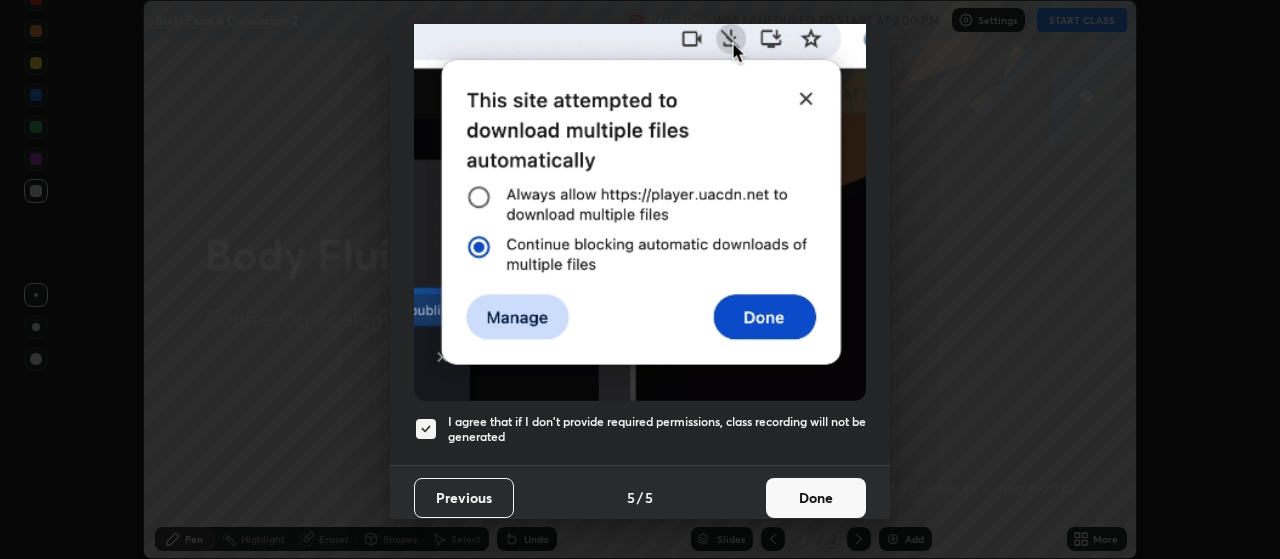click on "Done" at bounding box center [816, 498] 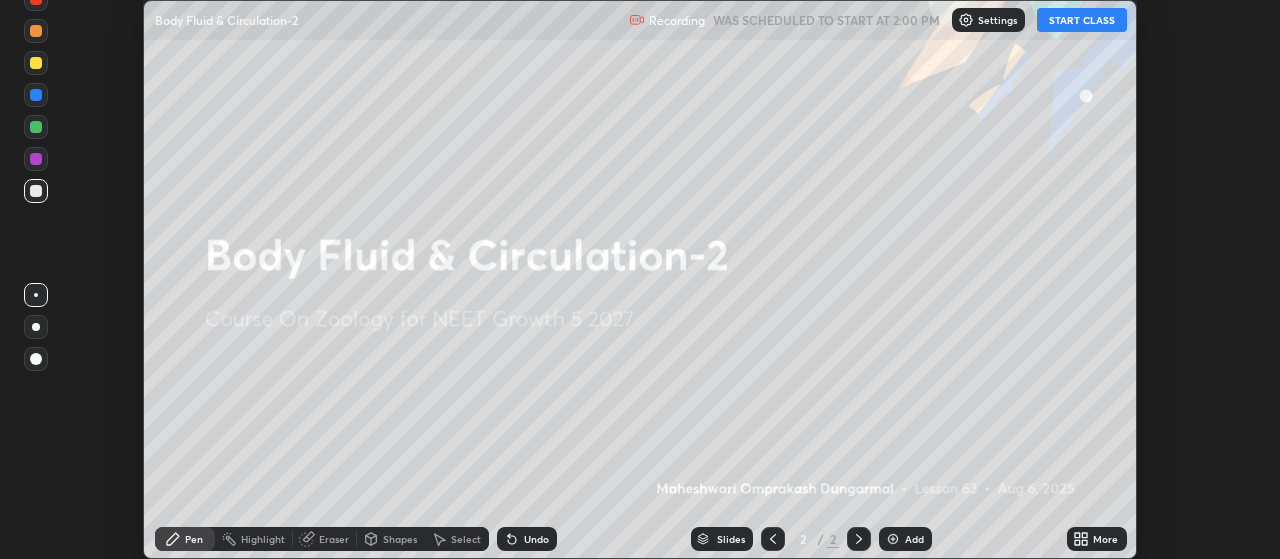 click on "START CLASS" at bounding box center [1082, 20] 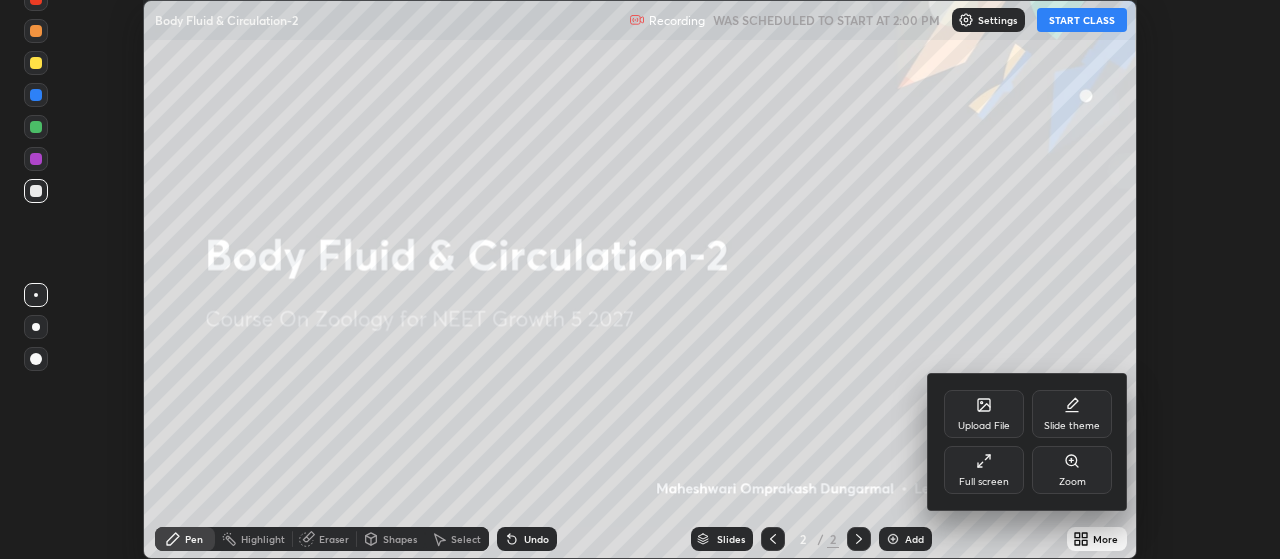 click 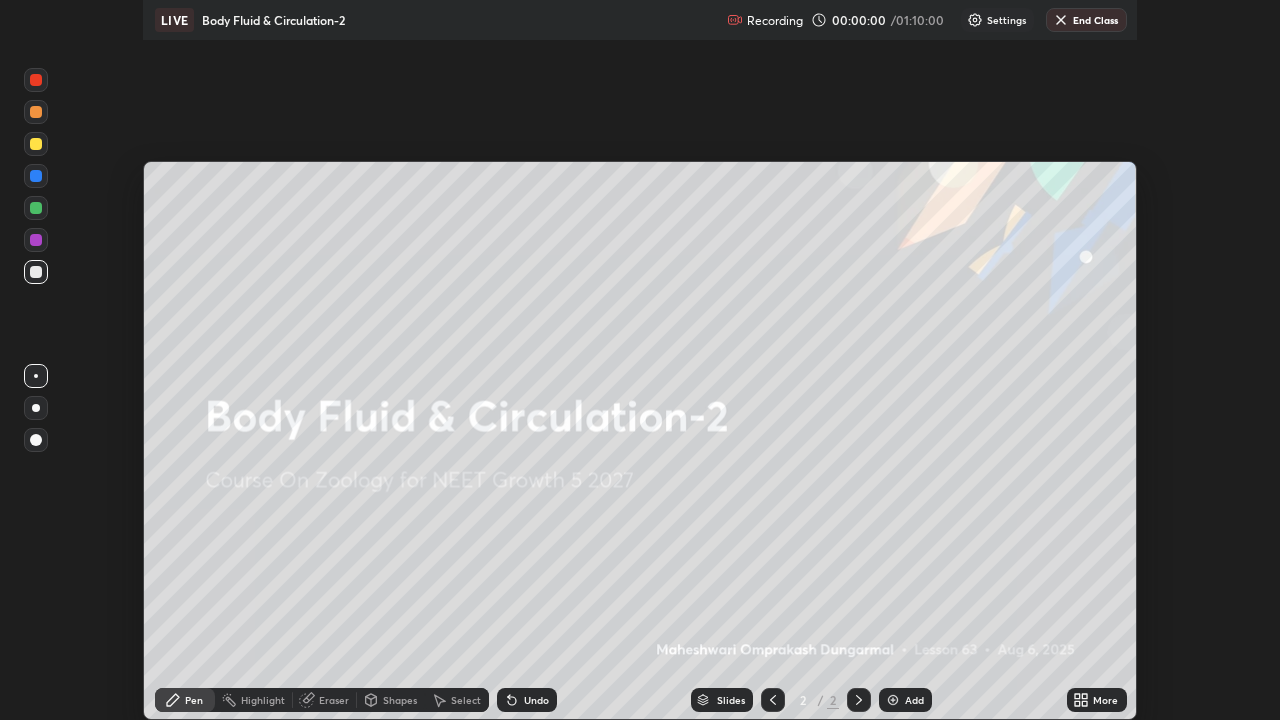 scroll, scrollTop: 99280, scrollLeft: 98720, axis: both 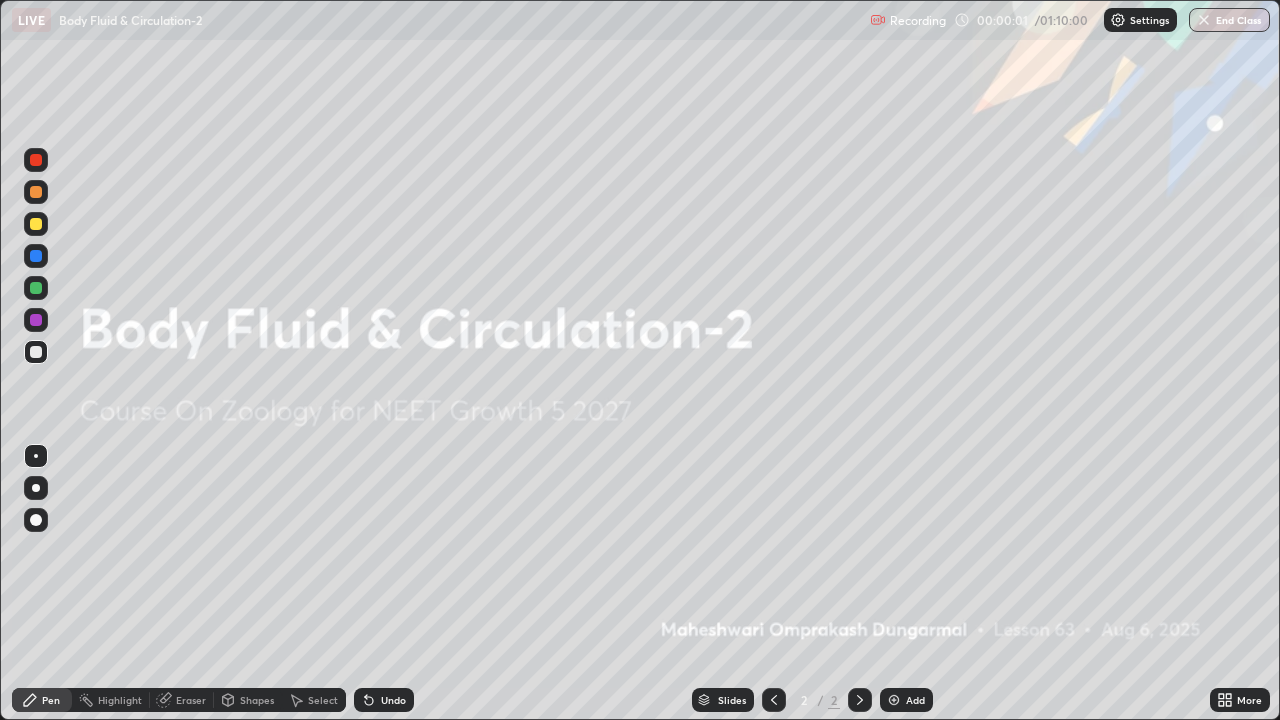 click at bounding box center [894, 700] 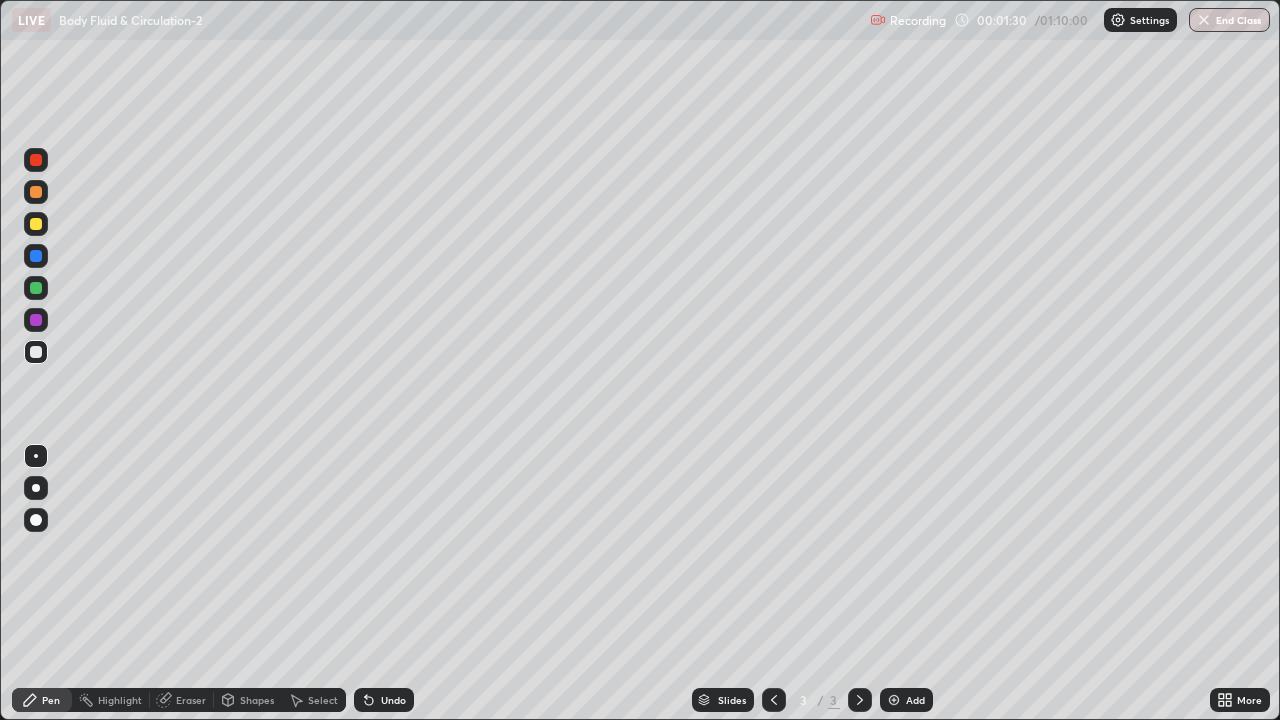 click on "Undo" at bounding box center (384, 700) 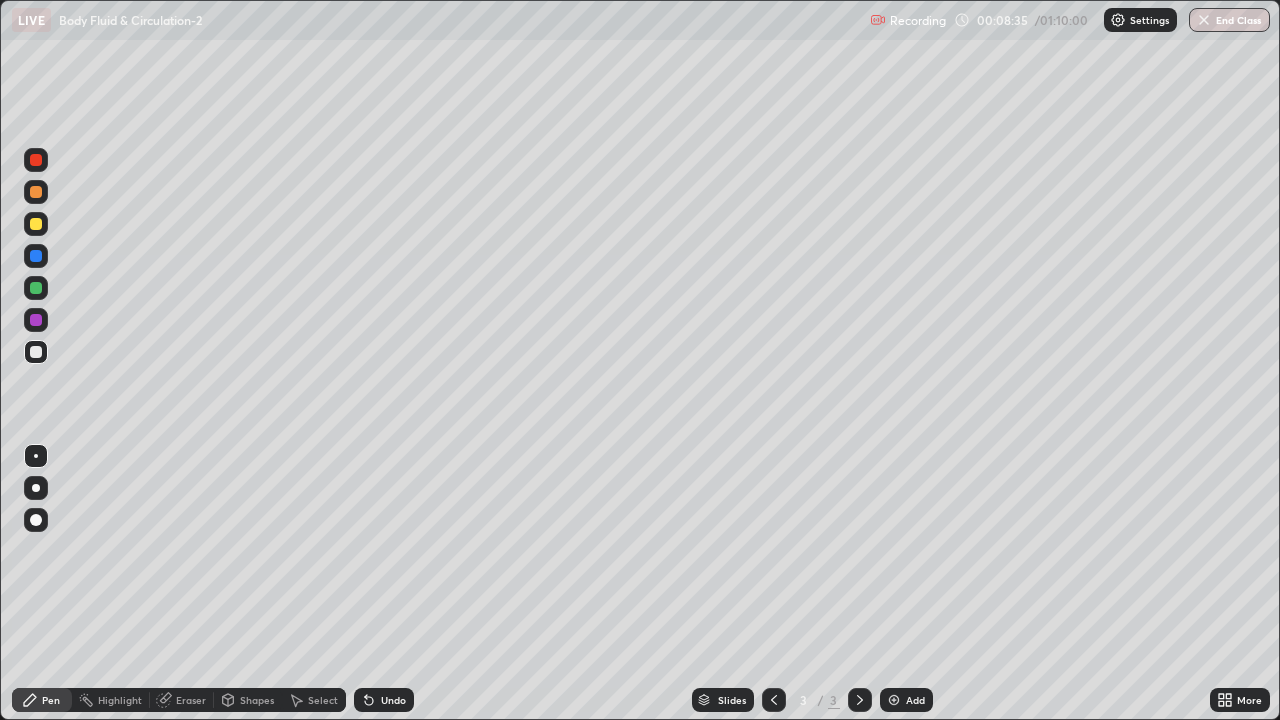 click at bounding box center [894, 700] 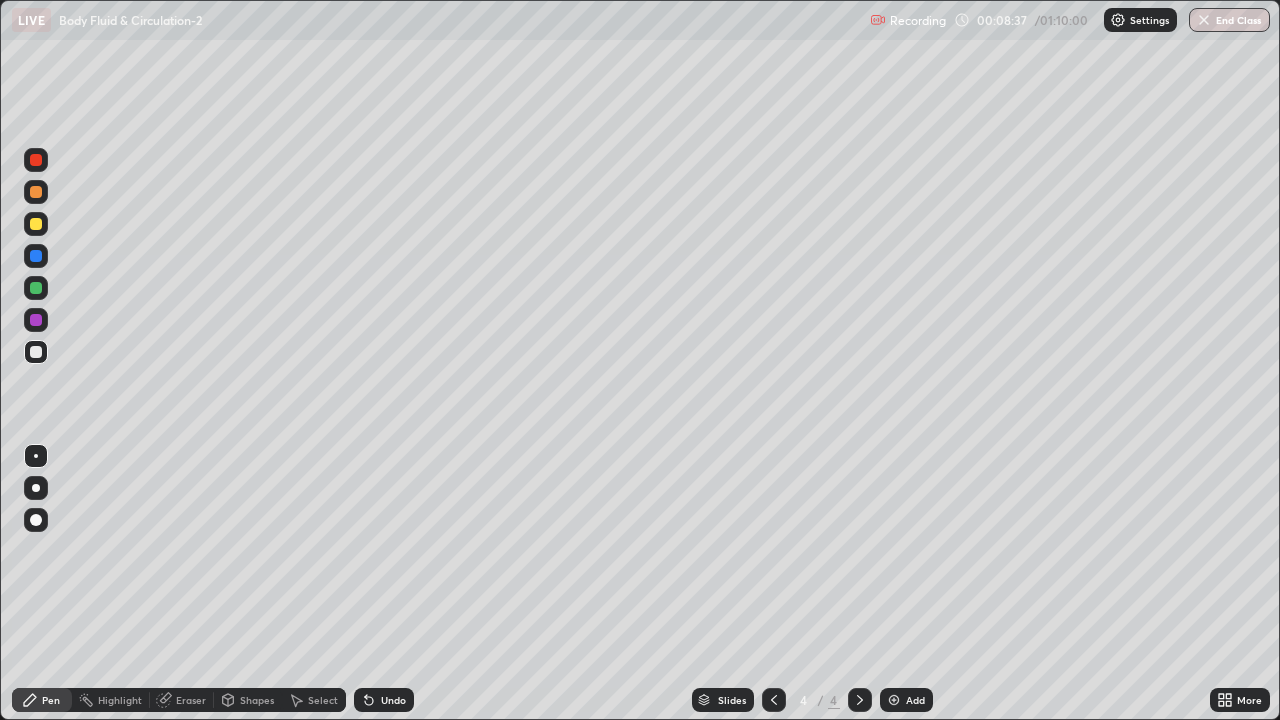 click at bounding box center (36, 352) 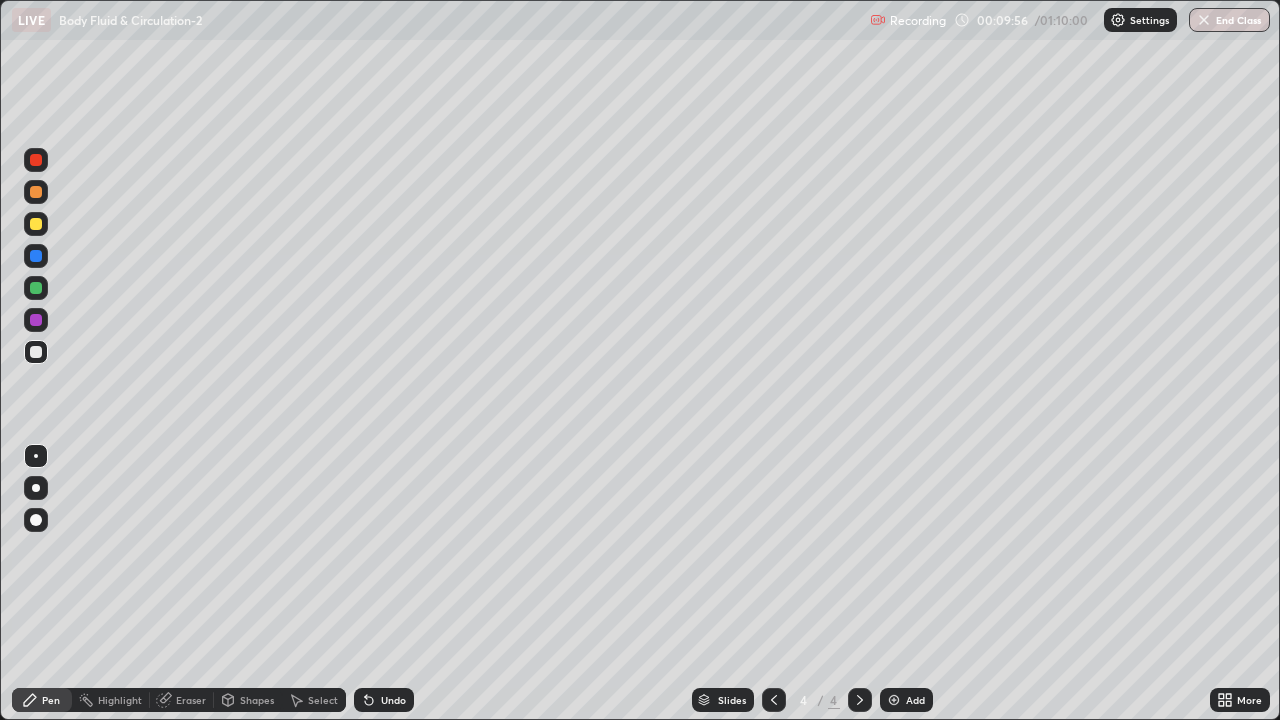 click on "Highlight" at bounding box center [120, 700] 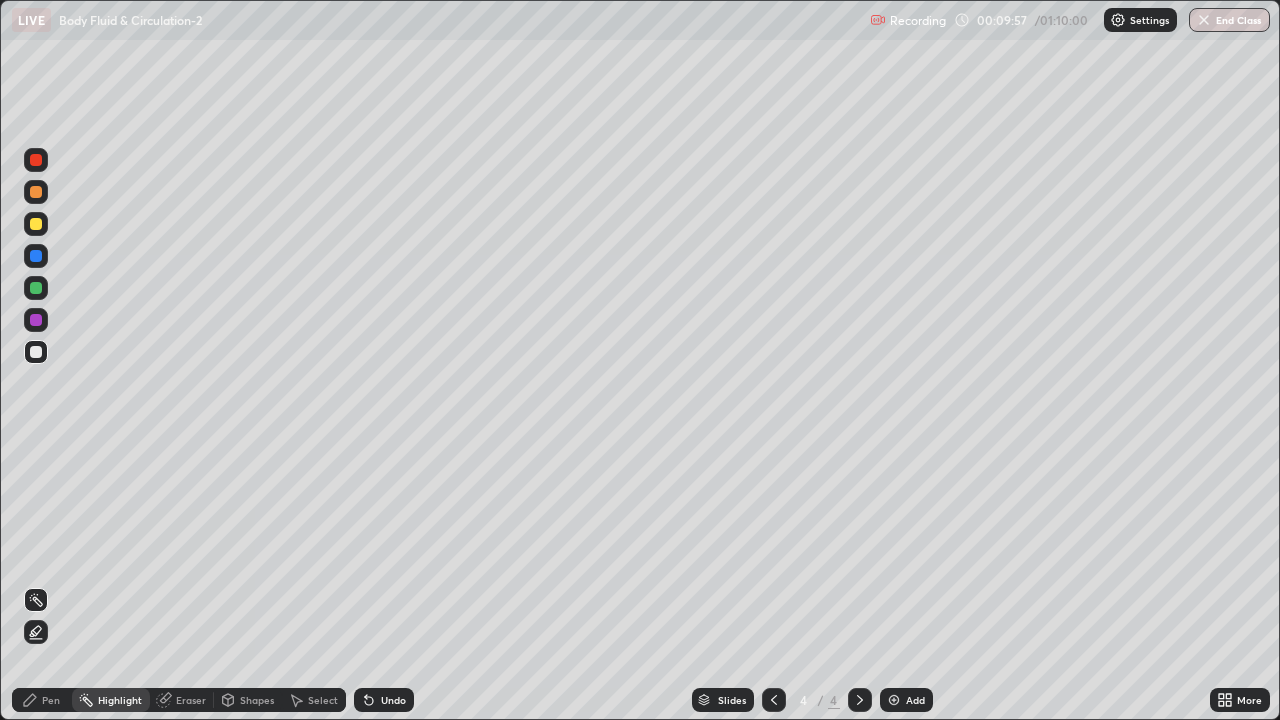 click at bounding box center (36, 160) 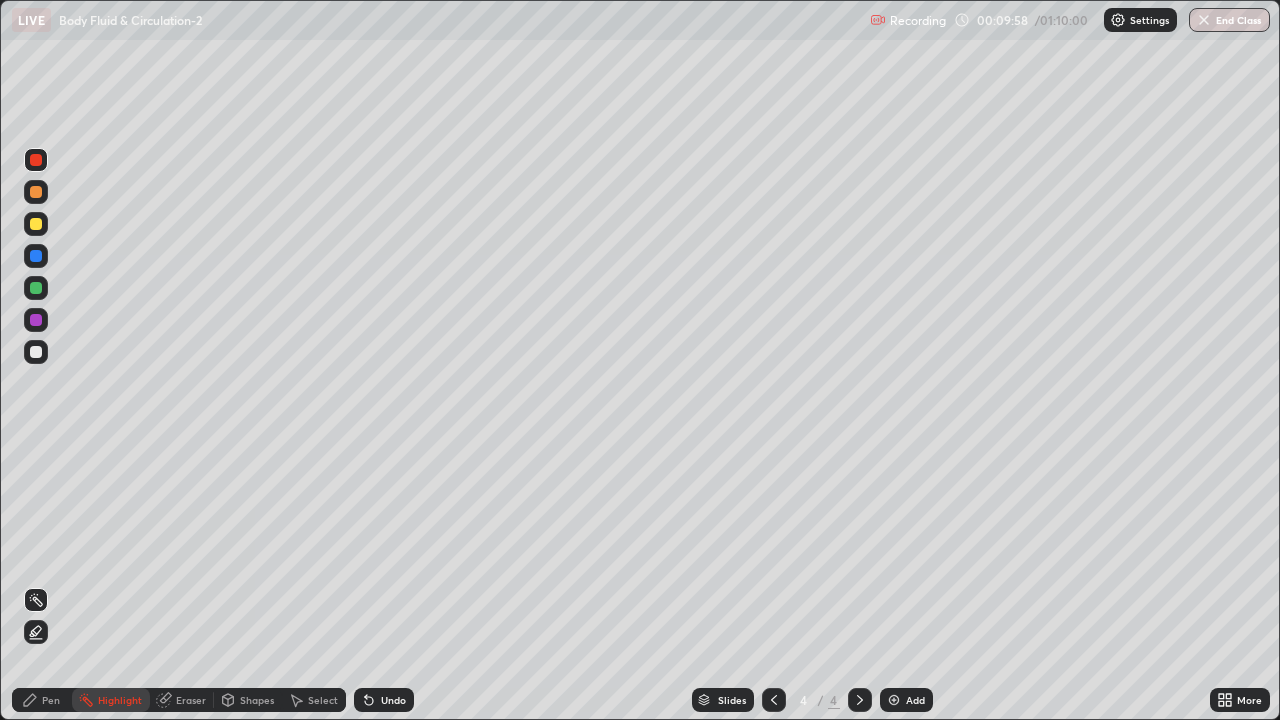 click 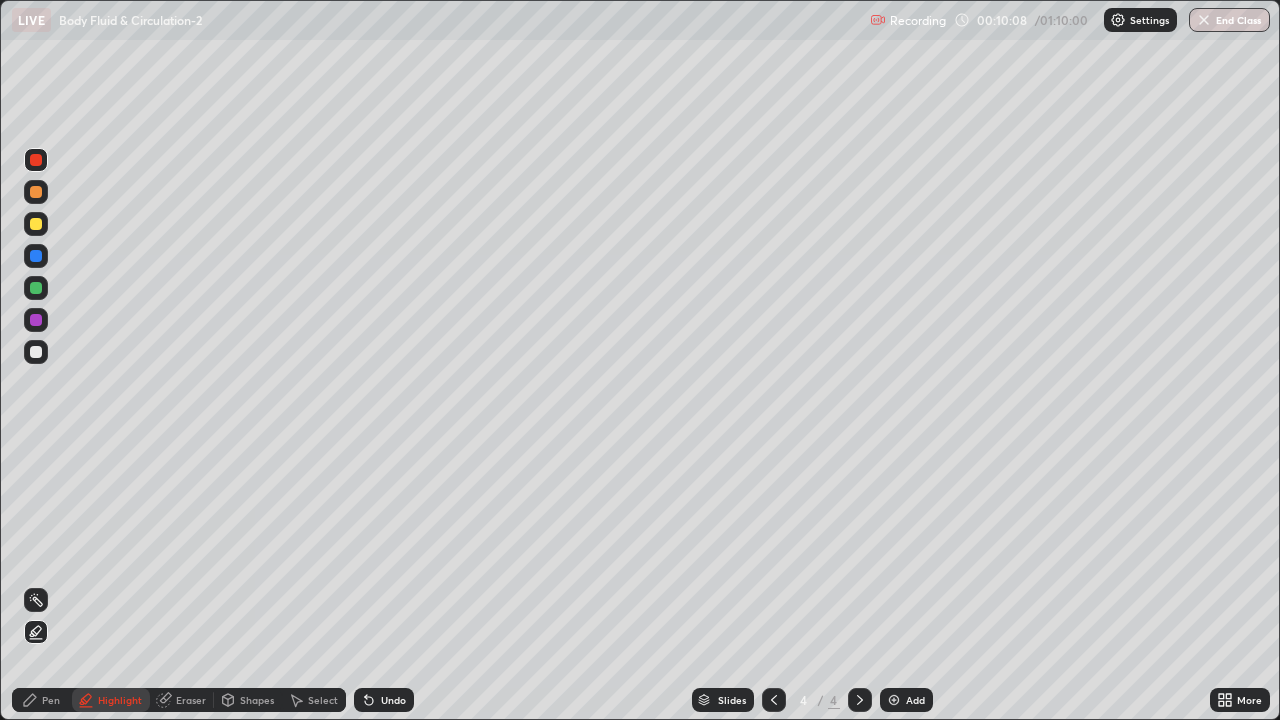 click 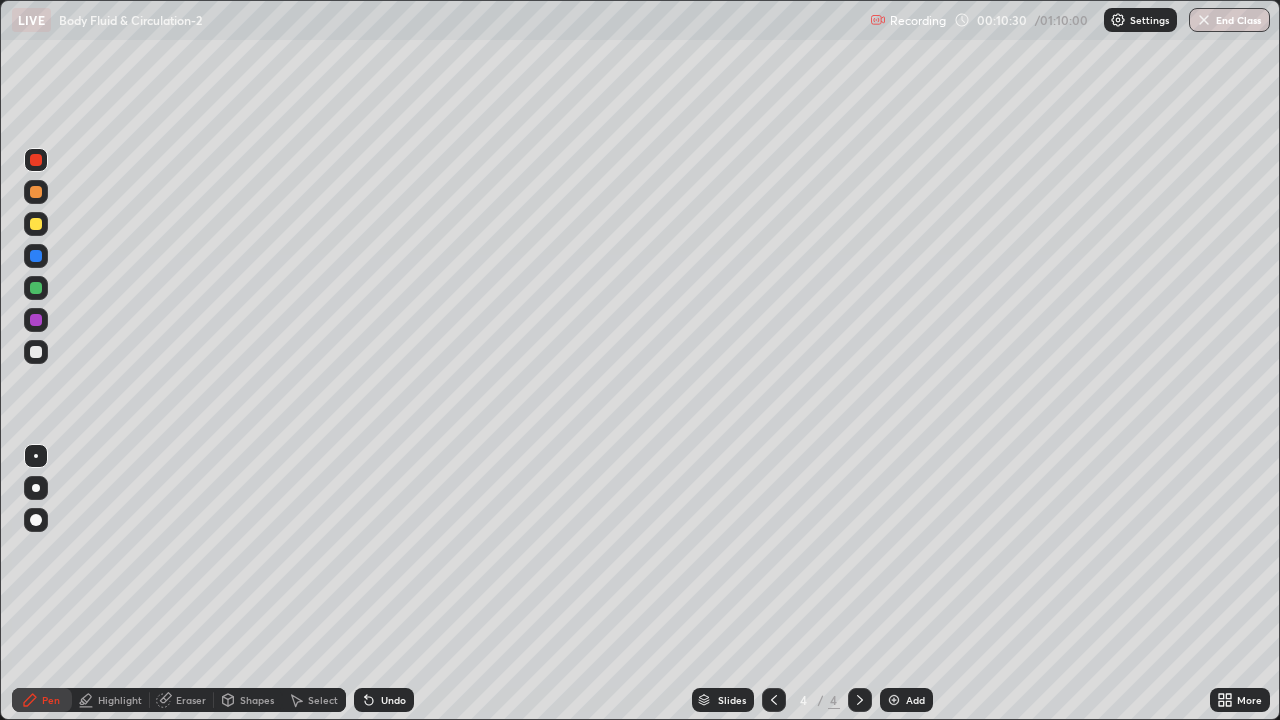 click on "Undo" at bounding box center (393, 700) 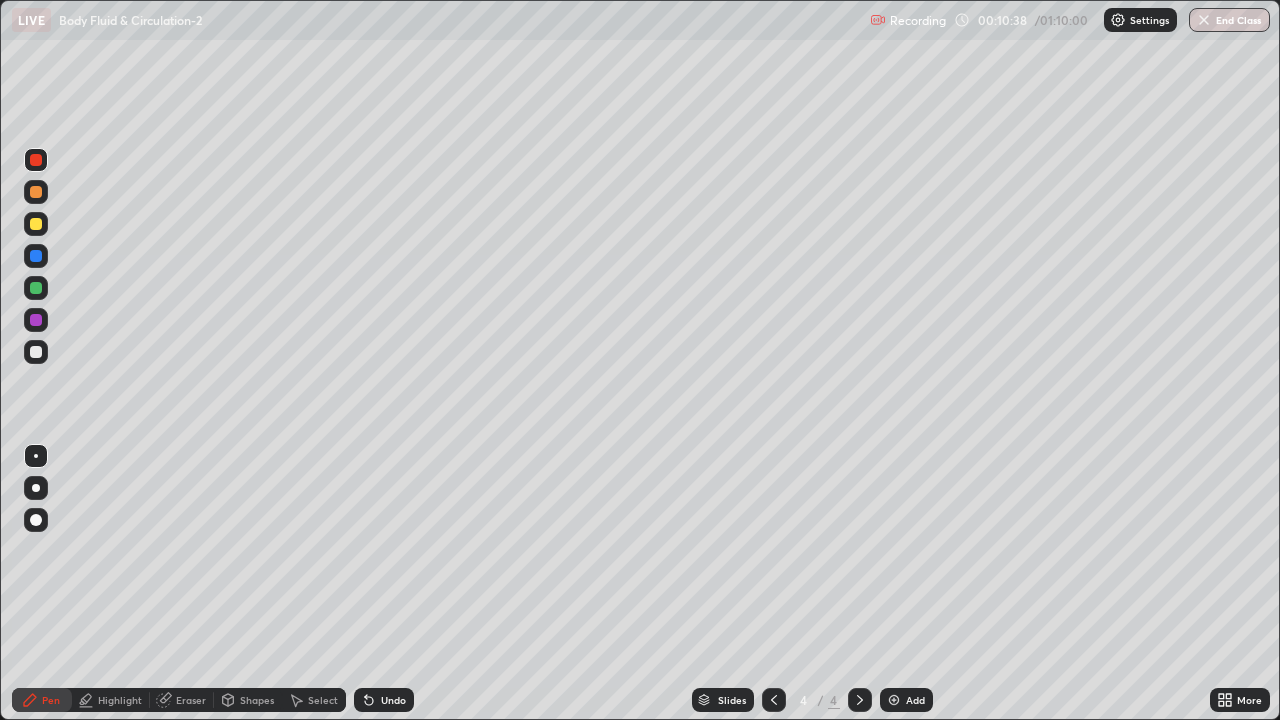 click at bounding box center [36, 520] 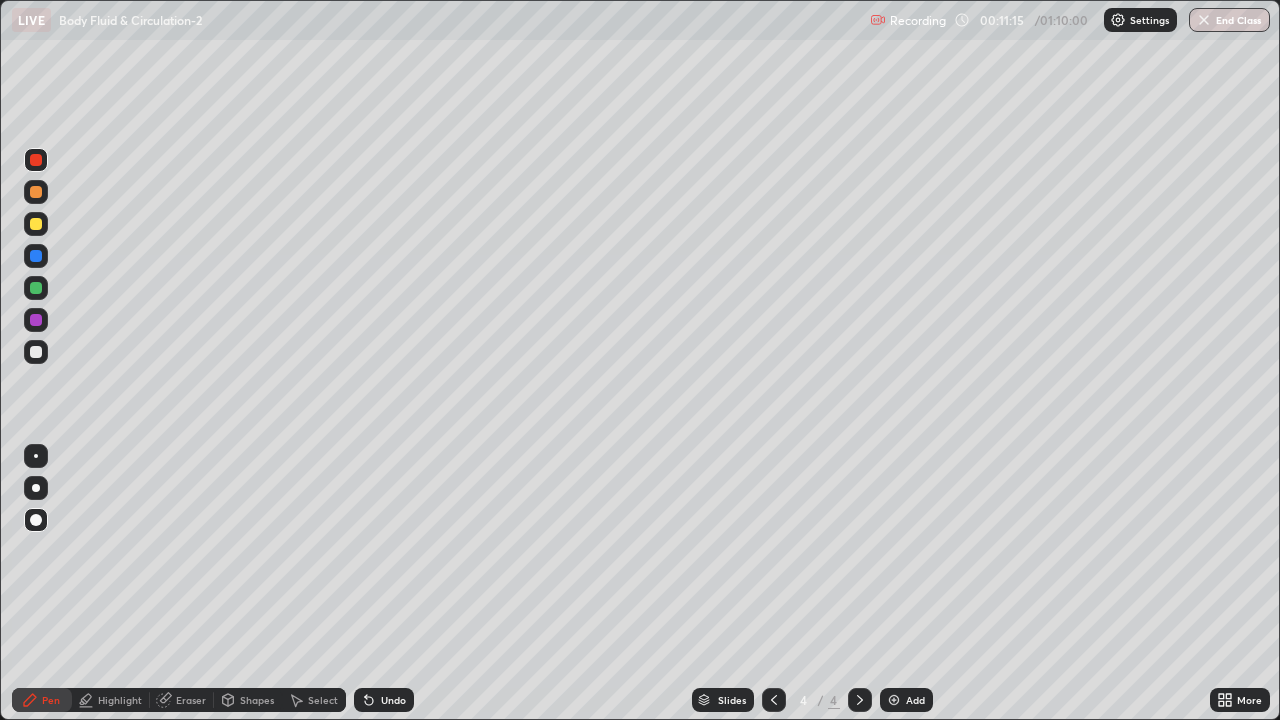 click at bounding box center (36, 456) 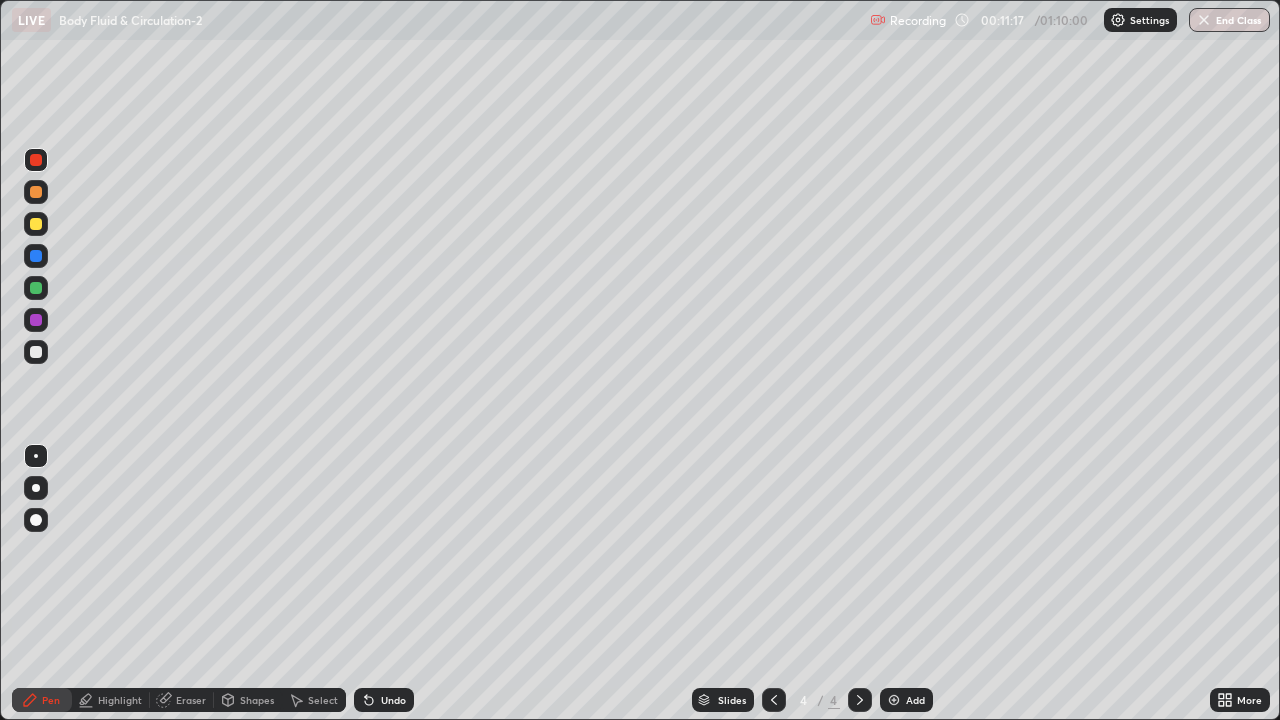 click at bounding box center [36, 352] 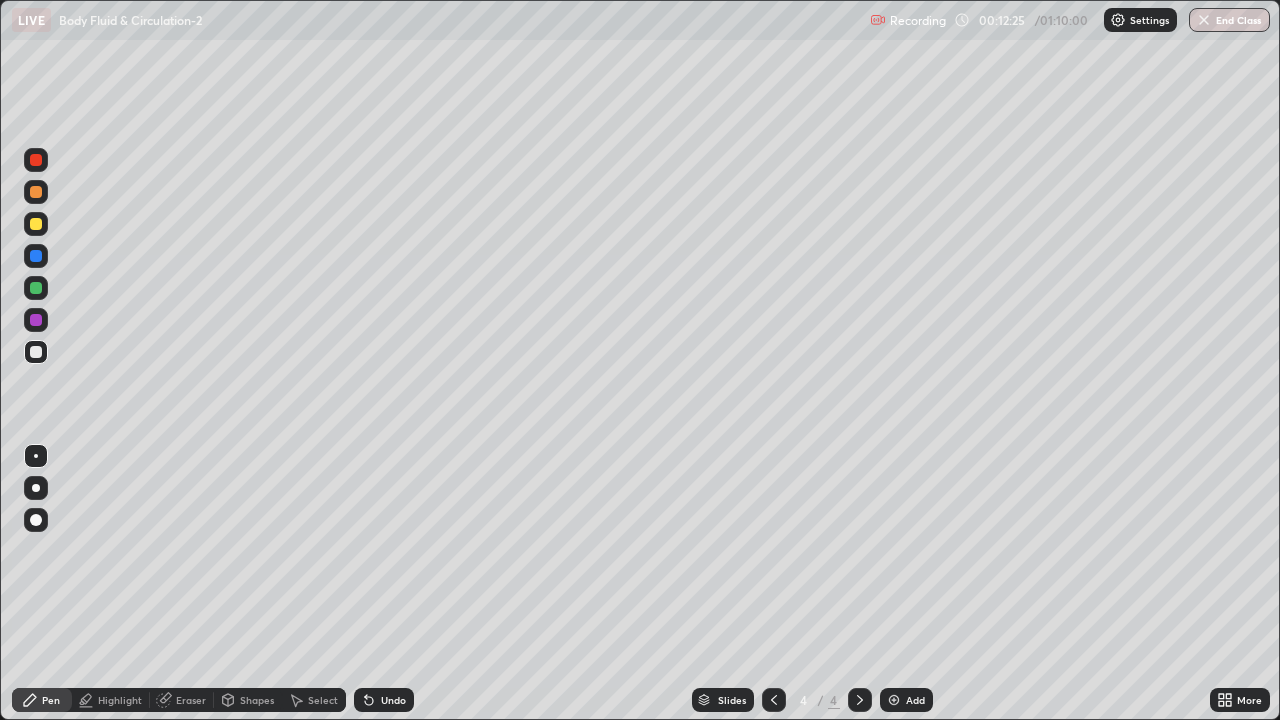click 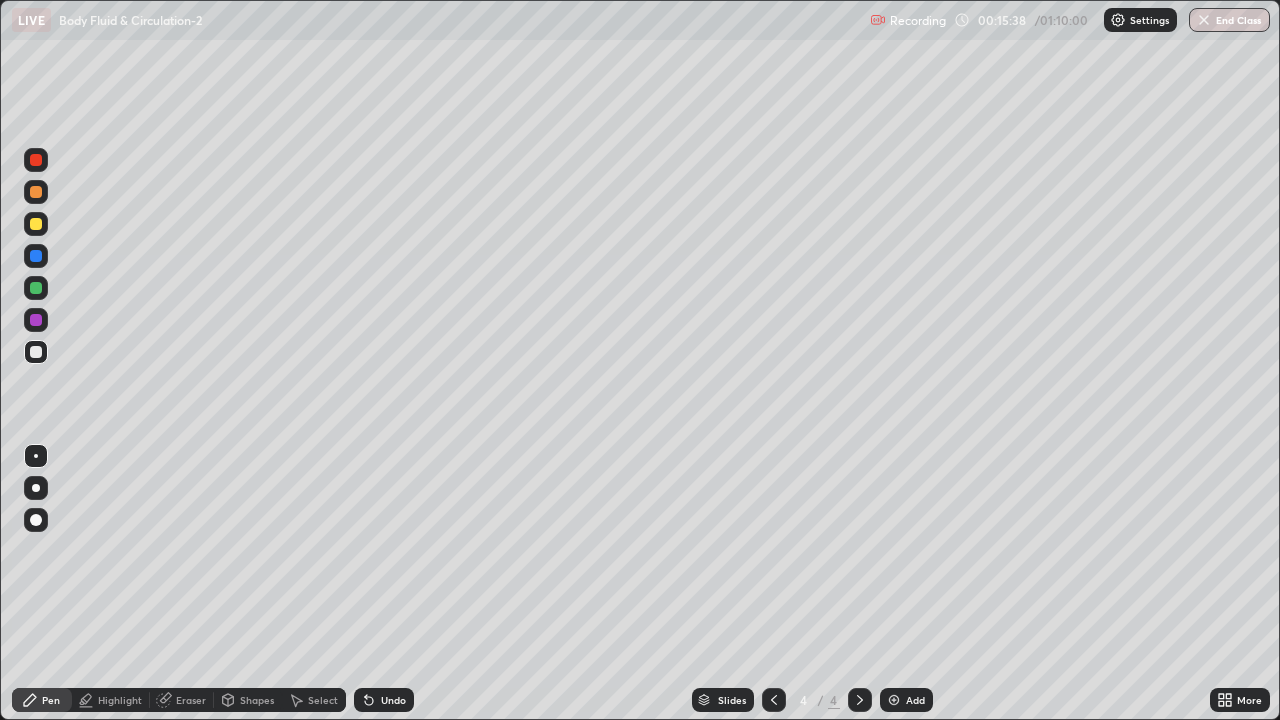 click on "Add" at bounding box center [906, 700] 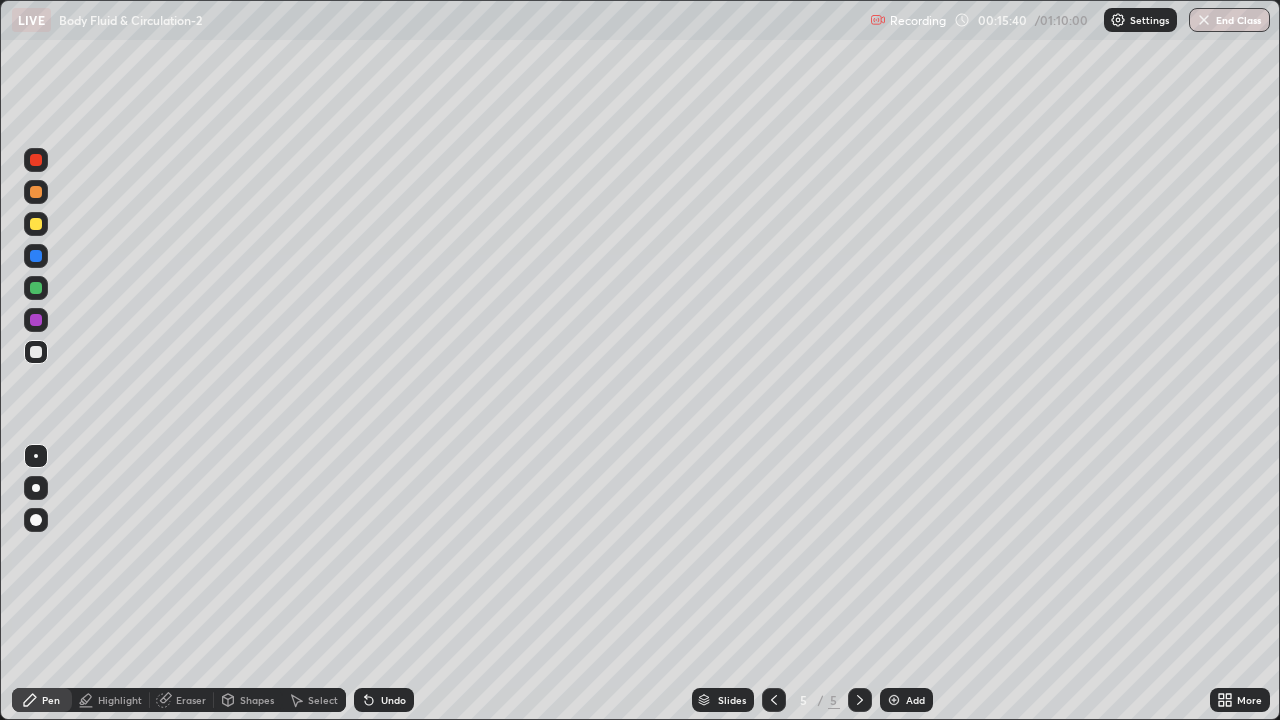 click at bounding box center [36, 488] 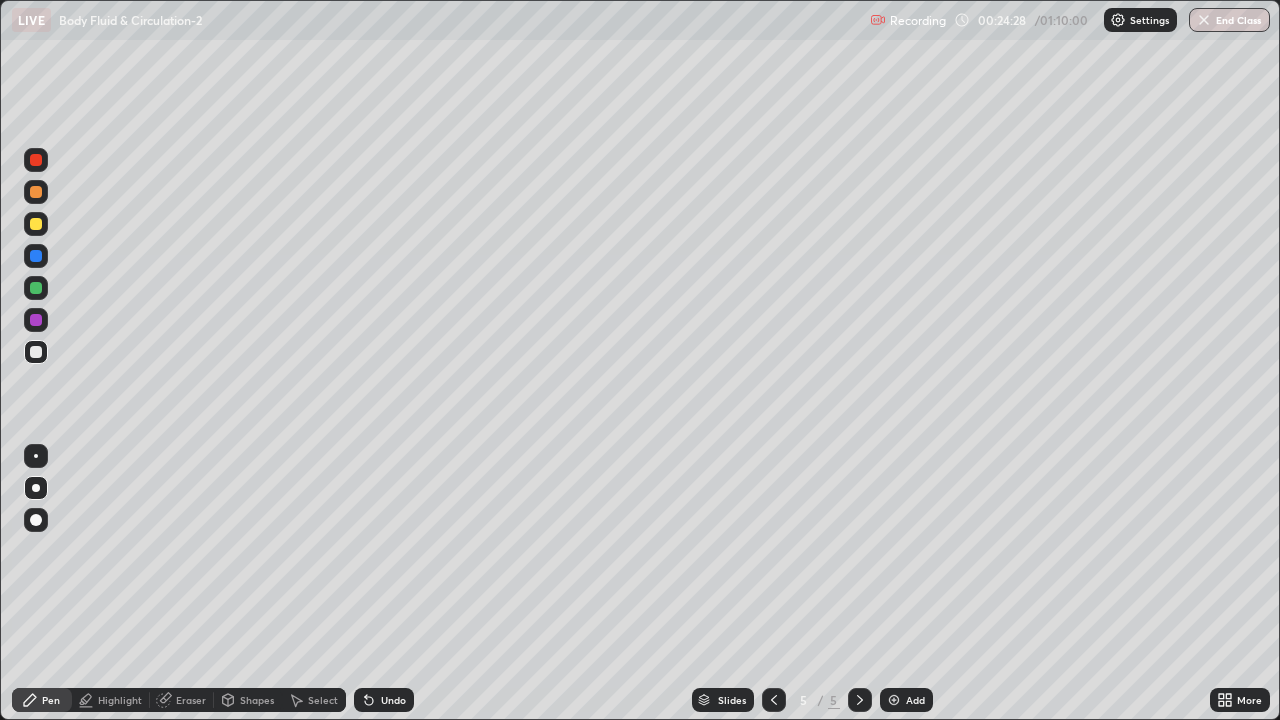 click on "Undo" at bounding box center [393, 700] 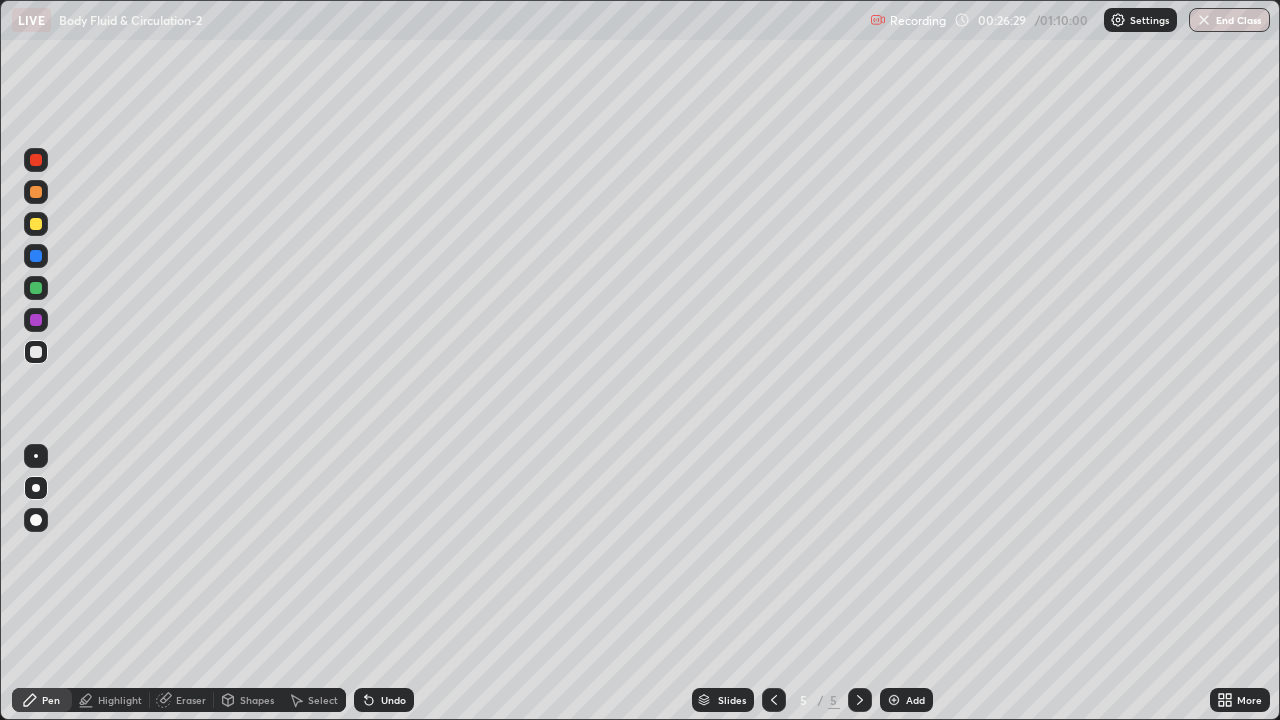 click on "Undo" at bounding box center [384, 700] 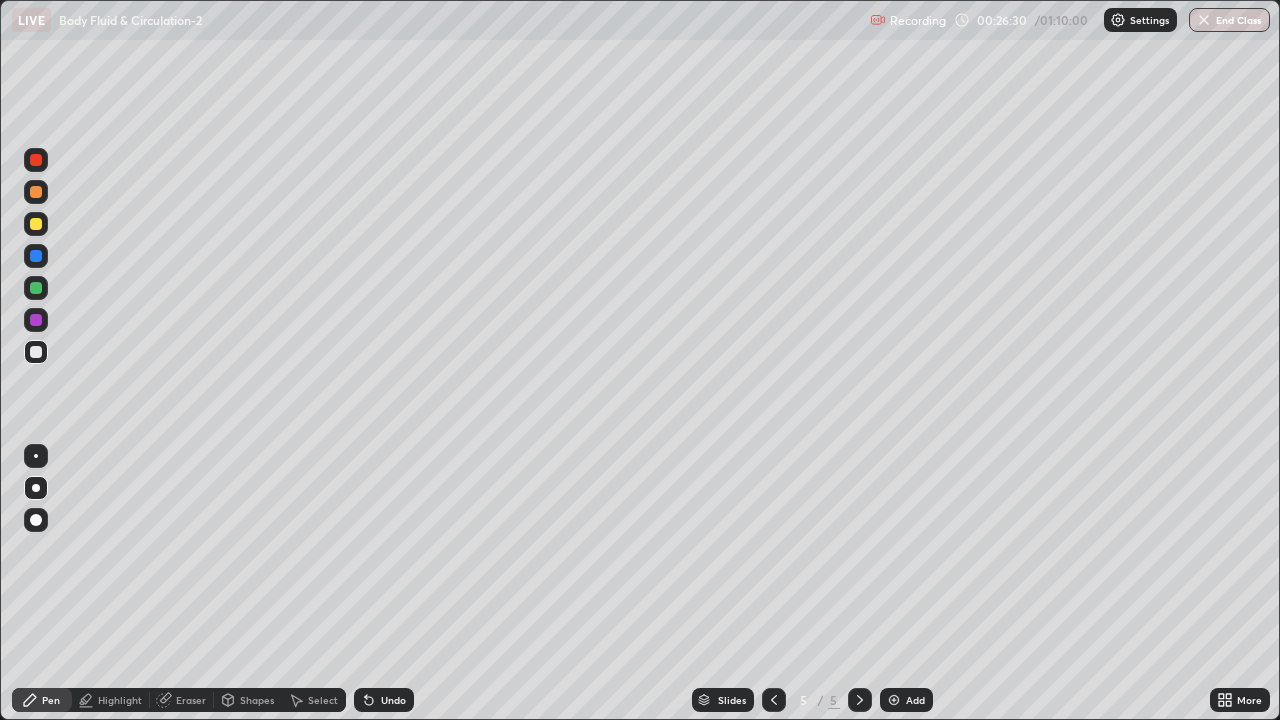 click on "Undo" at bounding box center (384, 700) 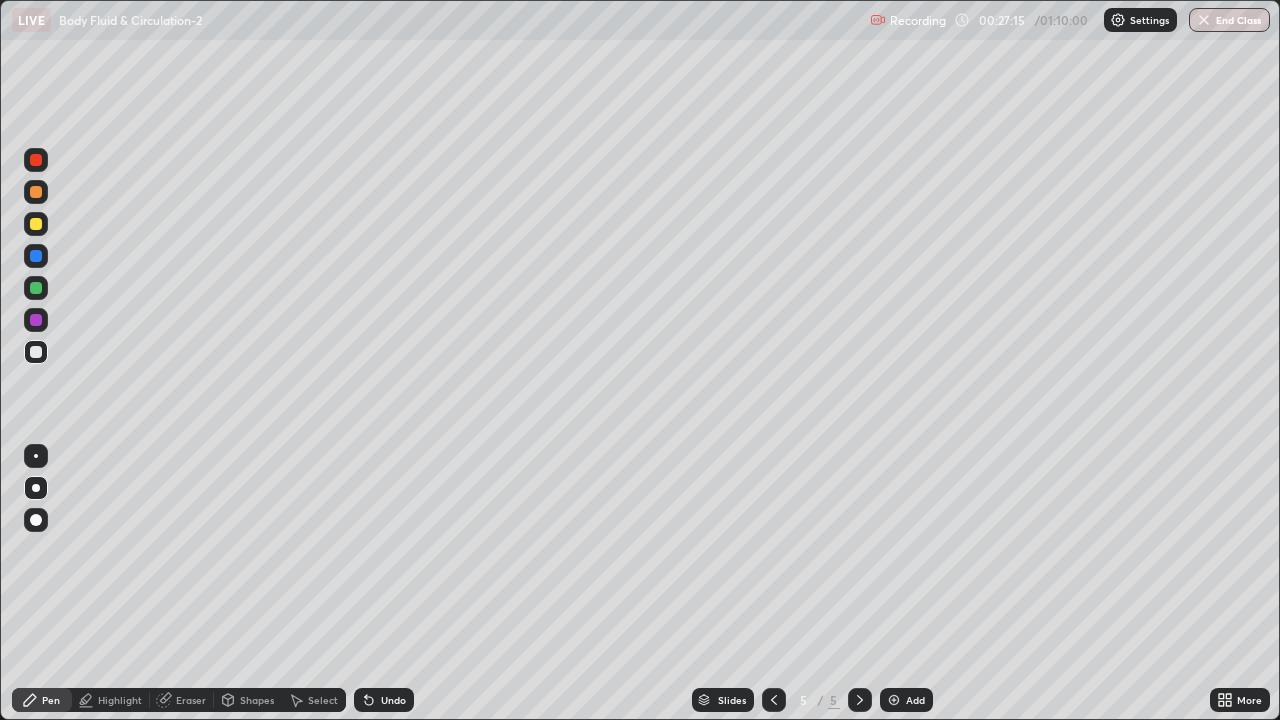 click at bounding box center (894, 700) 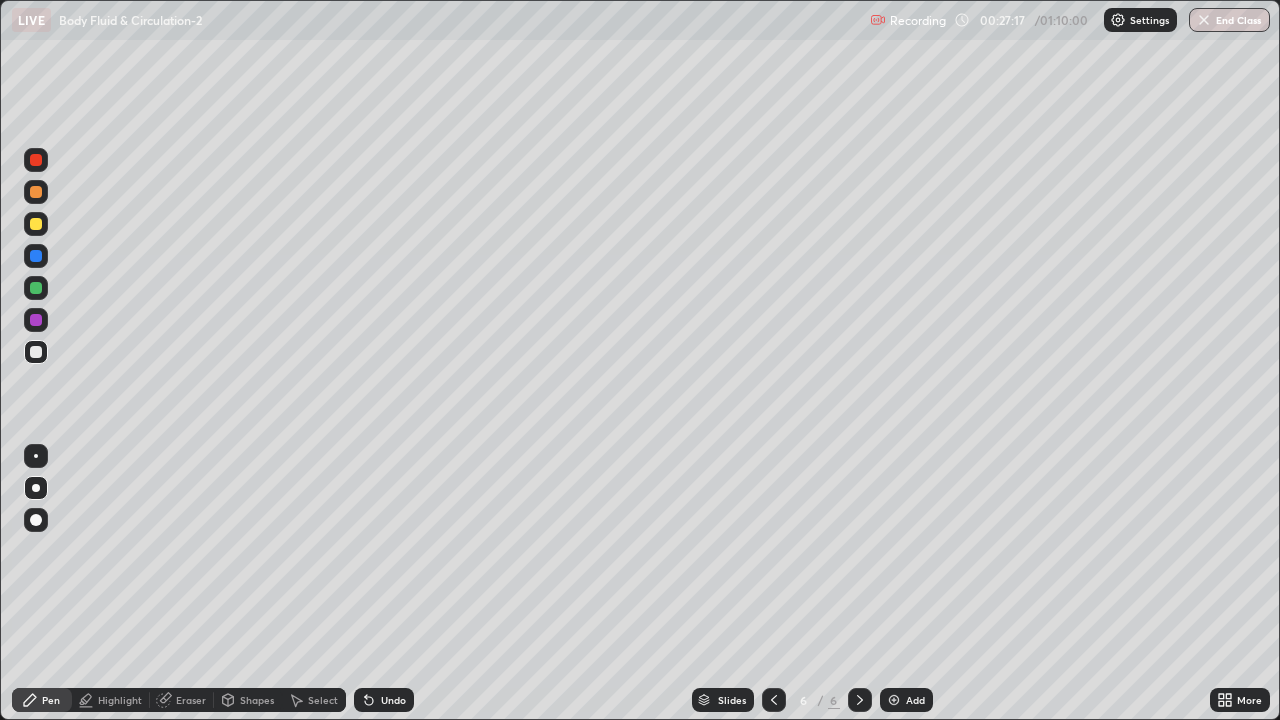 click 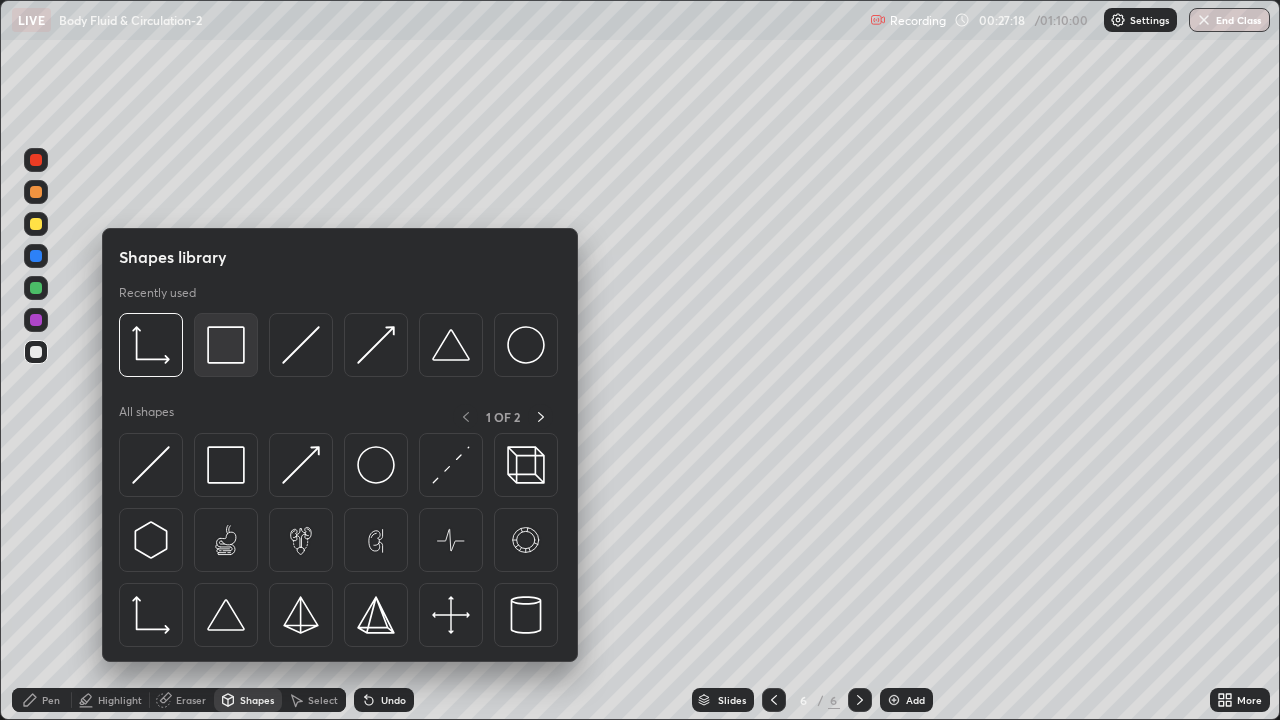click at bounding box center (226, 345) 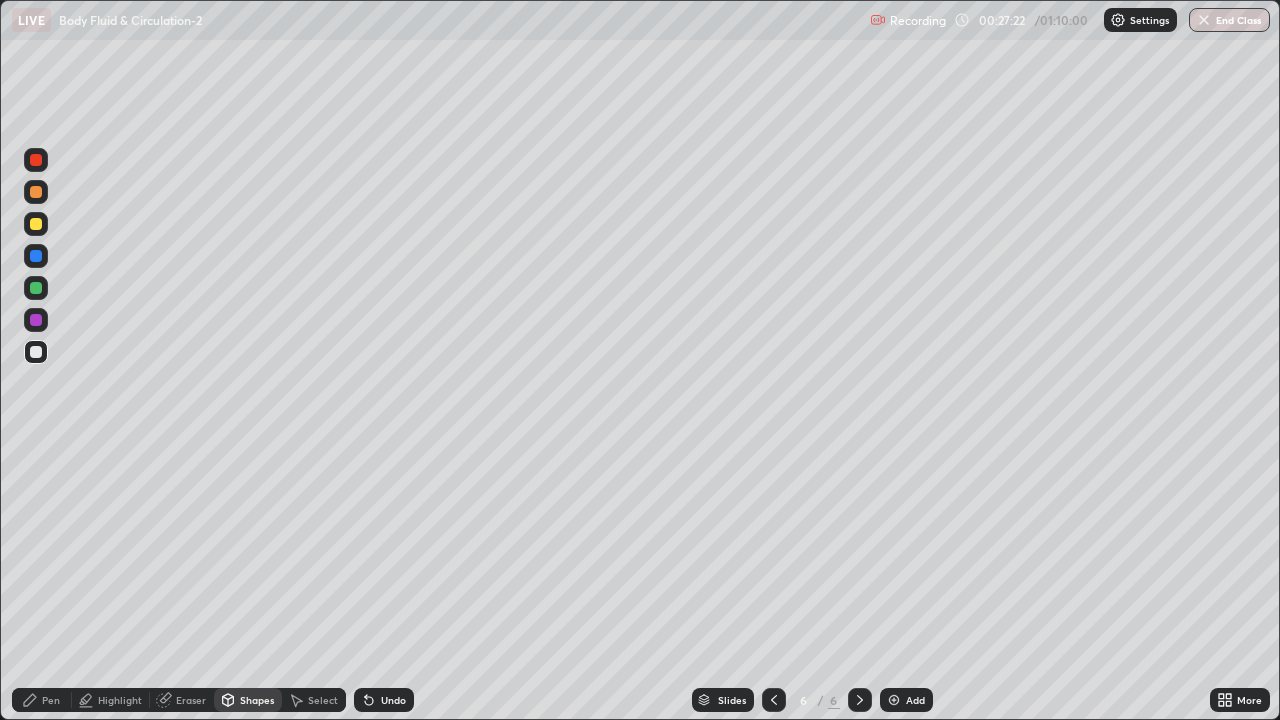 click on "Pen" at bounding box center [42, 700] 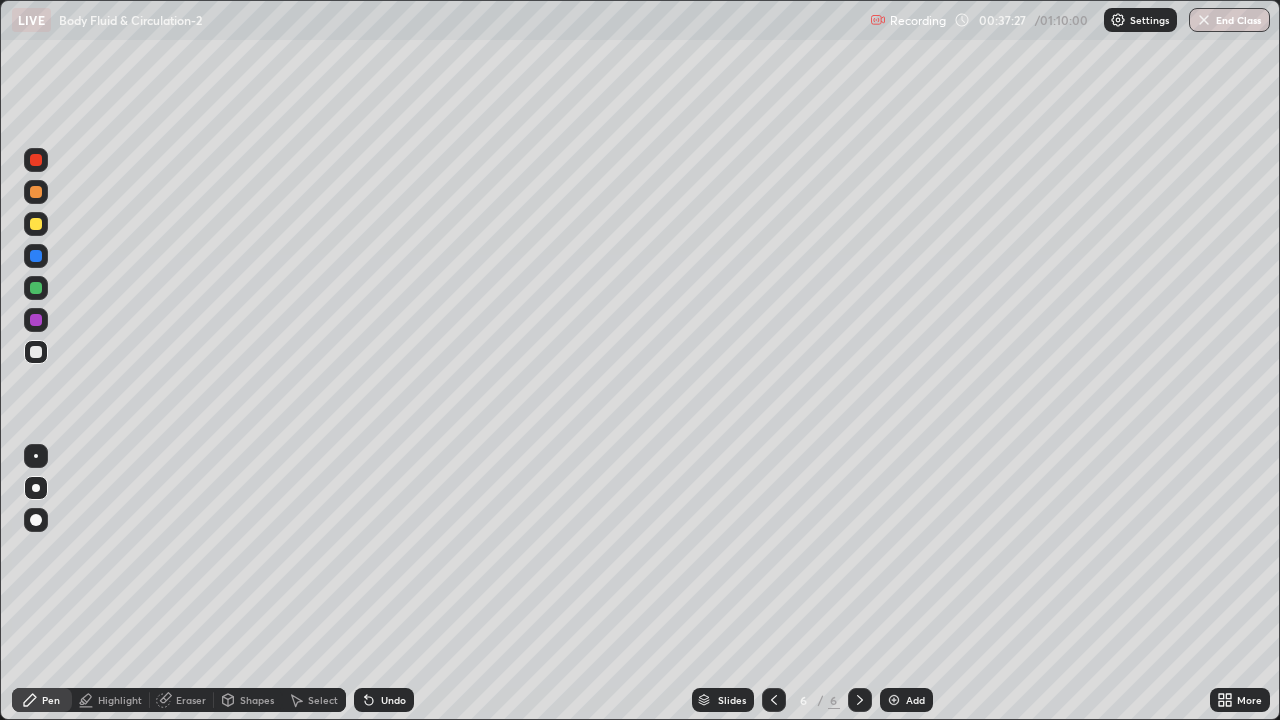 click at bounding box center [894, 700] 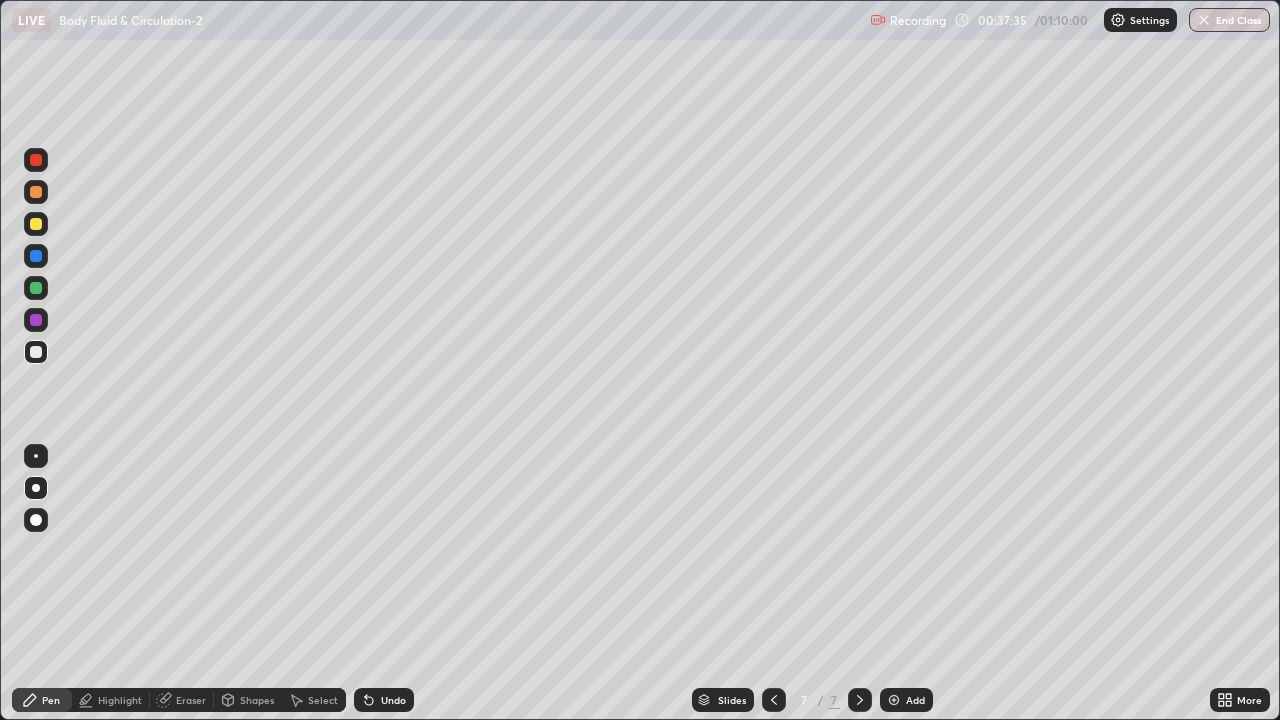click at bounding box center [36, 456] 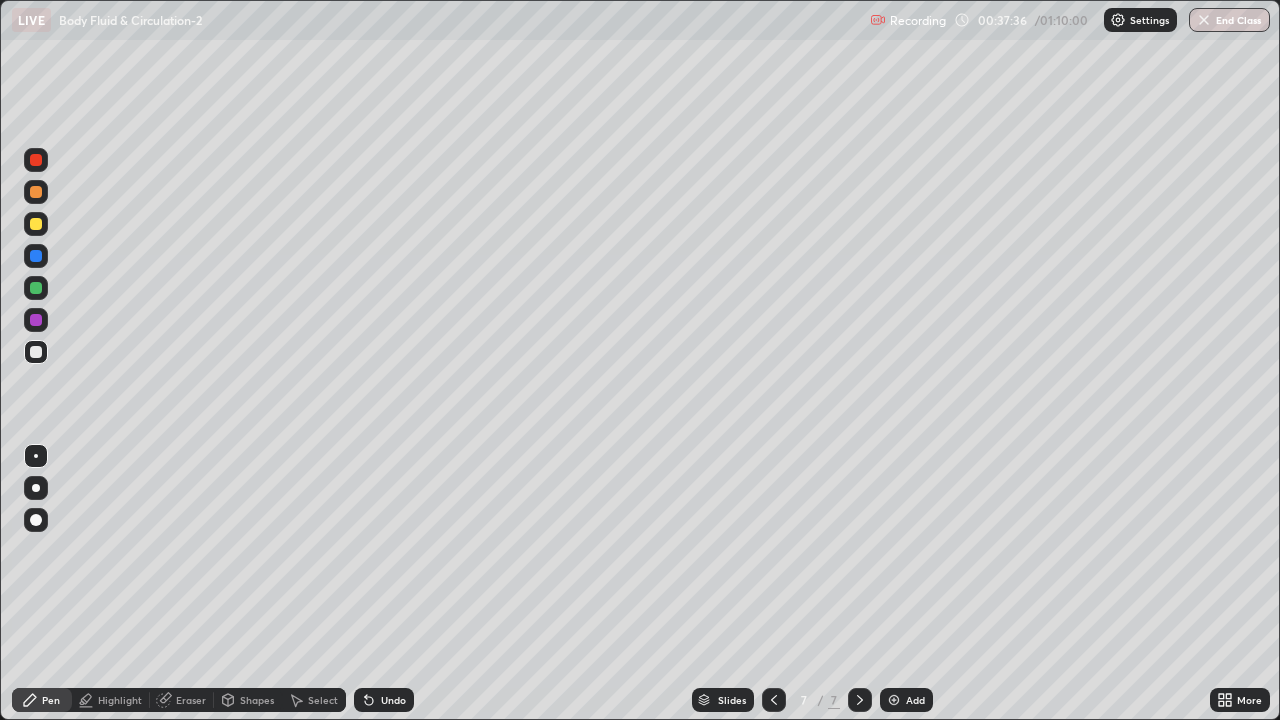 click at bounding box center [36, 224] 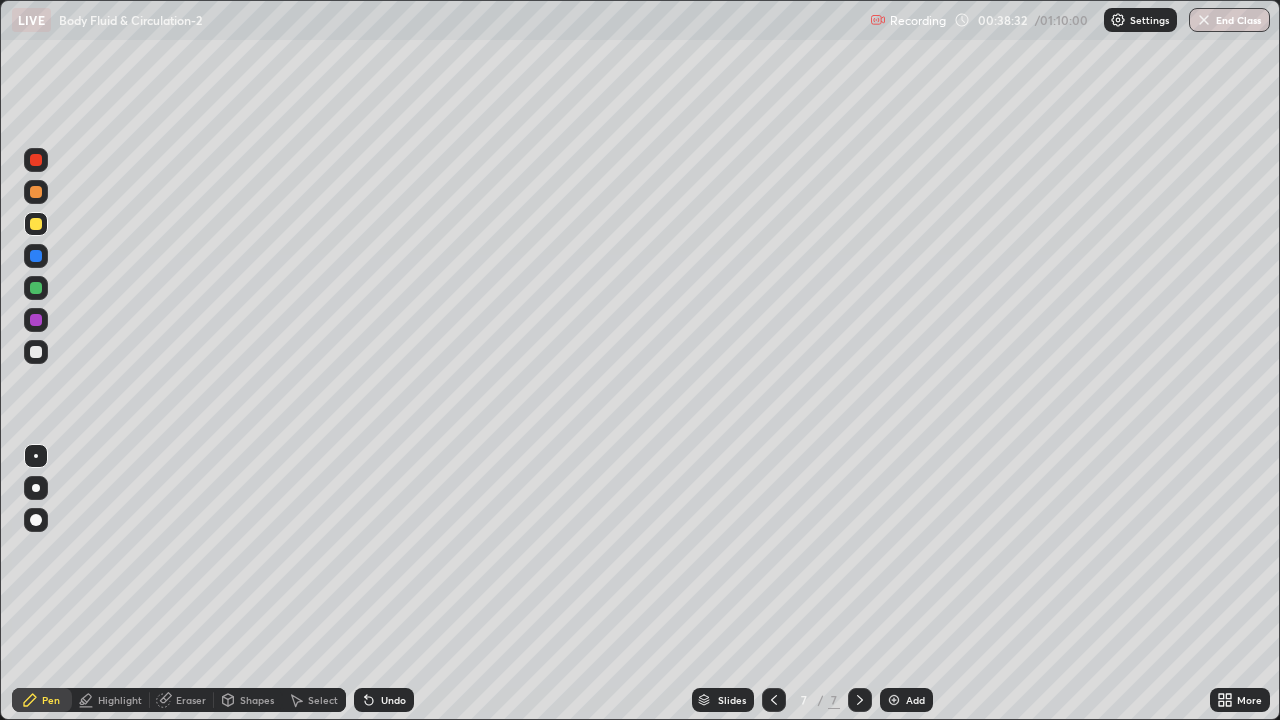 click at bounding box center [36, 488] 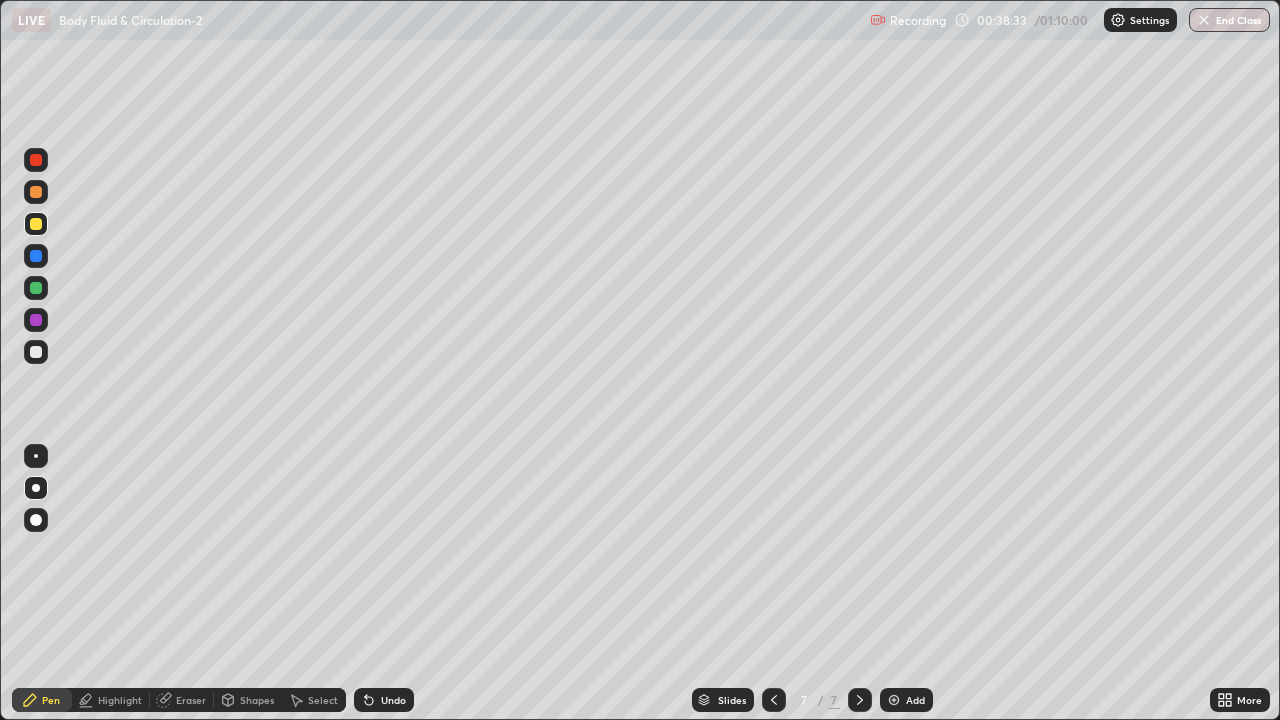 click at bounding box center [36, 352] 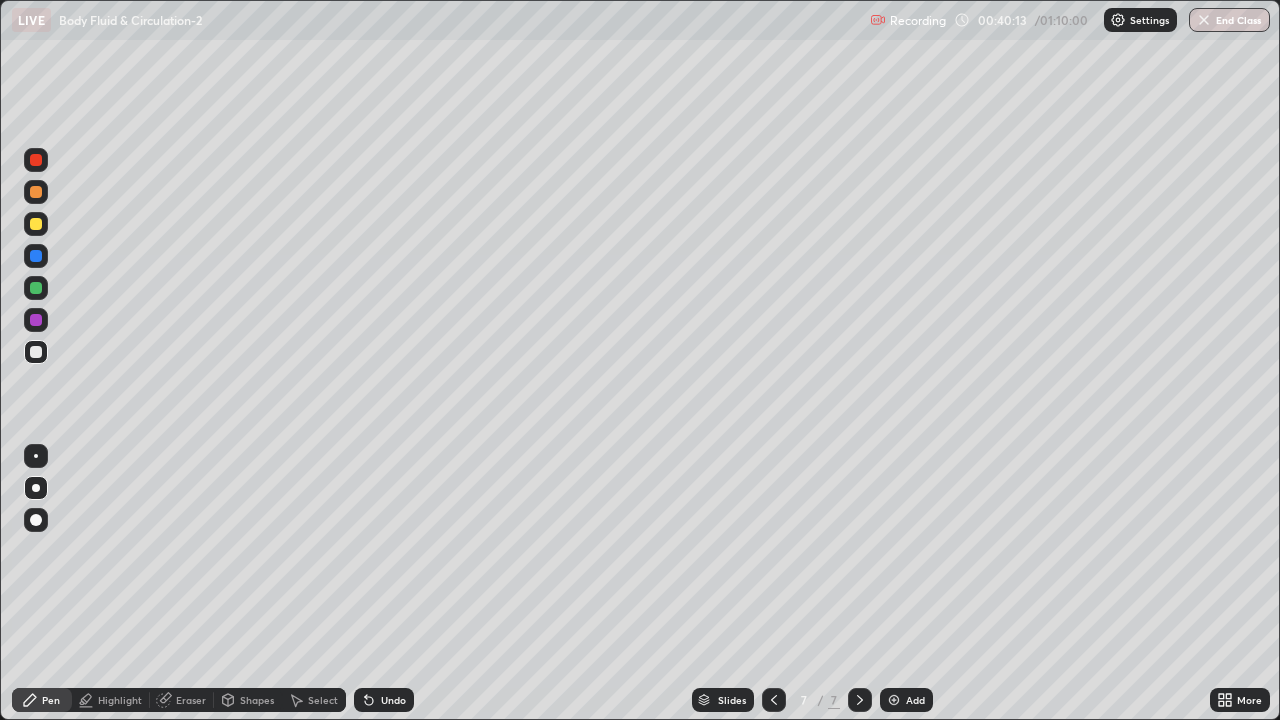 click at bounding box center [36, 320] 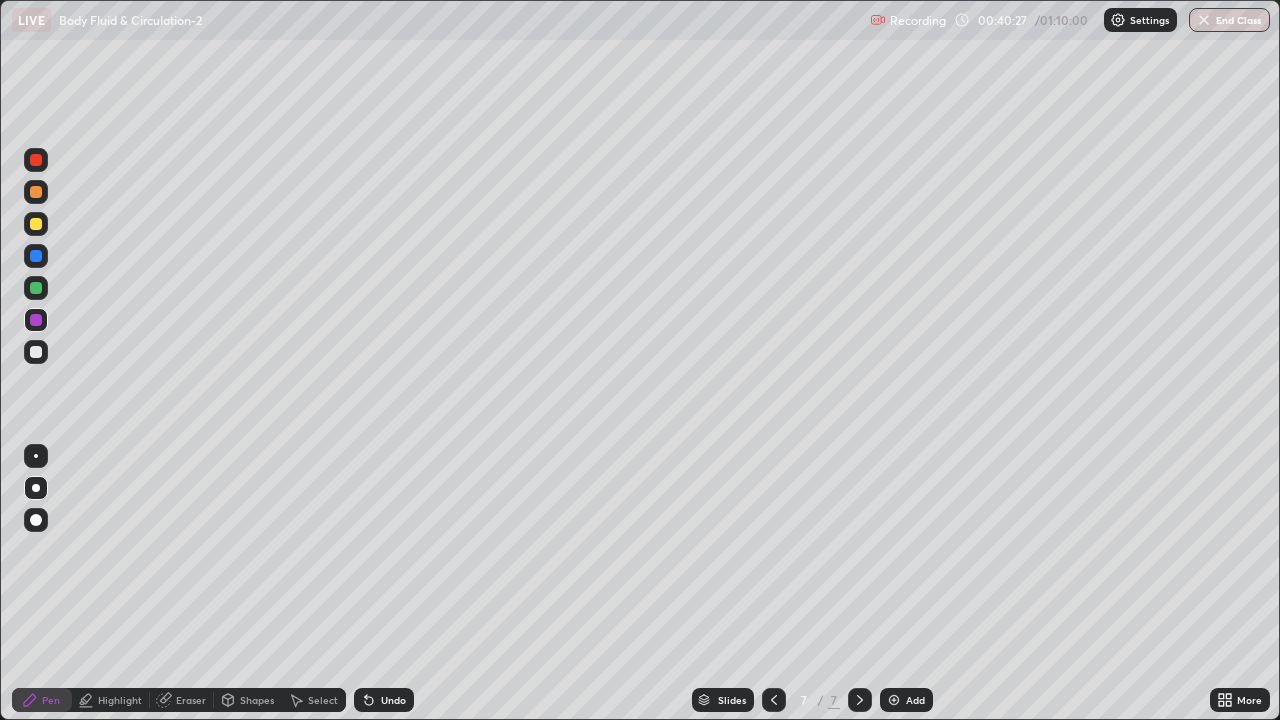 click at bounding box center [36, 288] 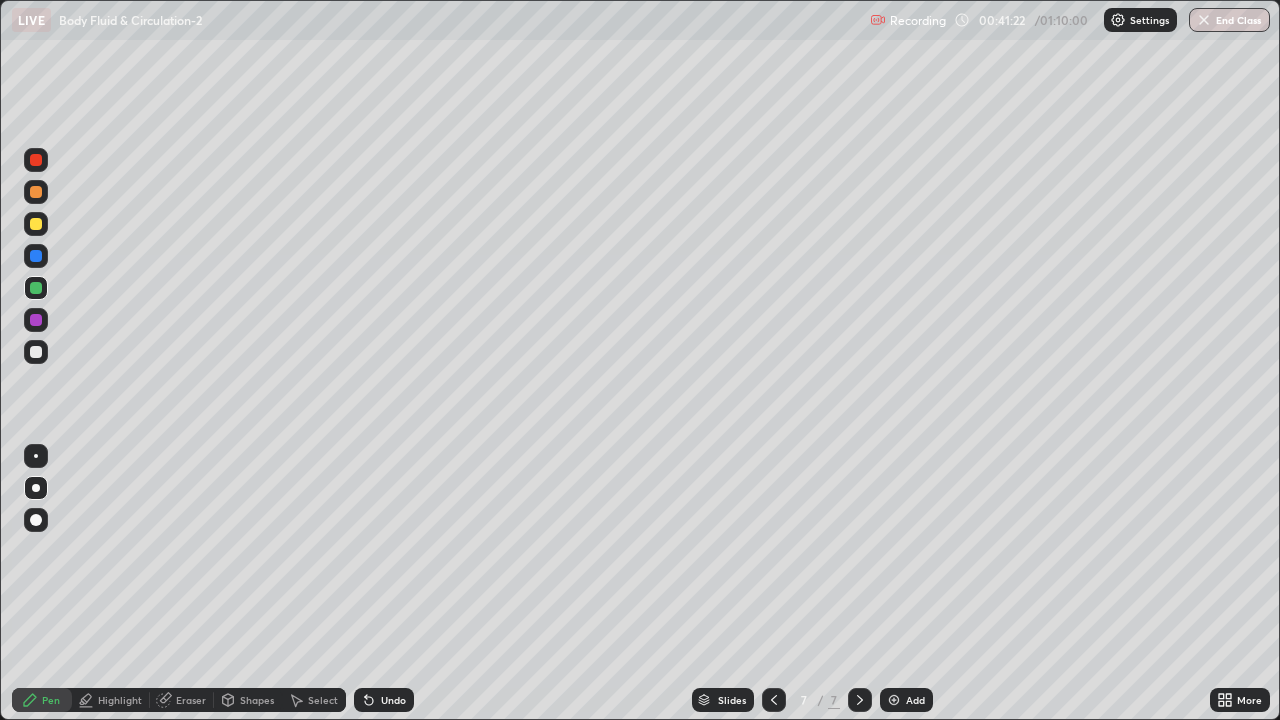 click at bounding box center (36, 456) 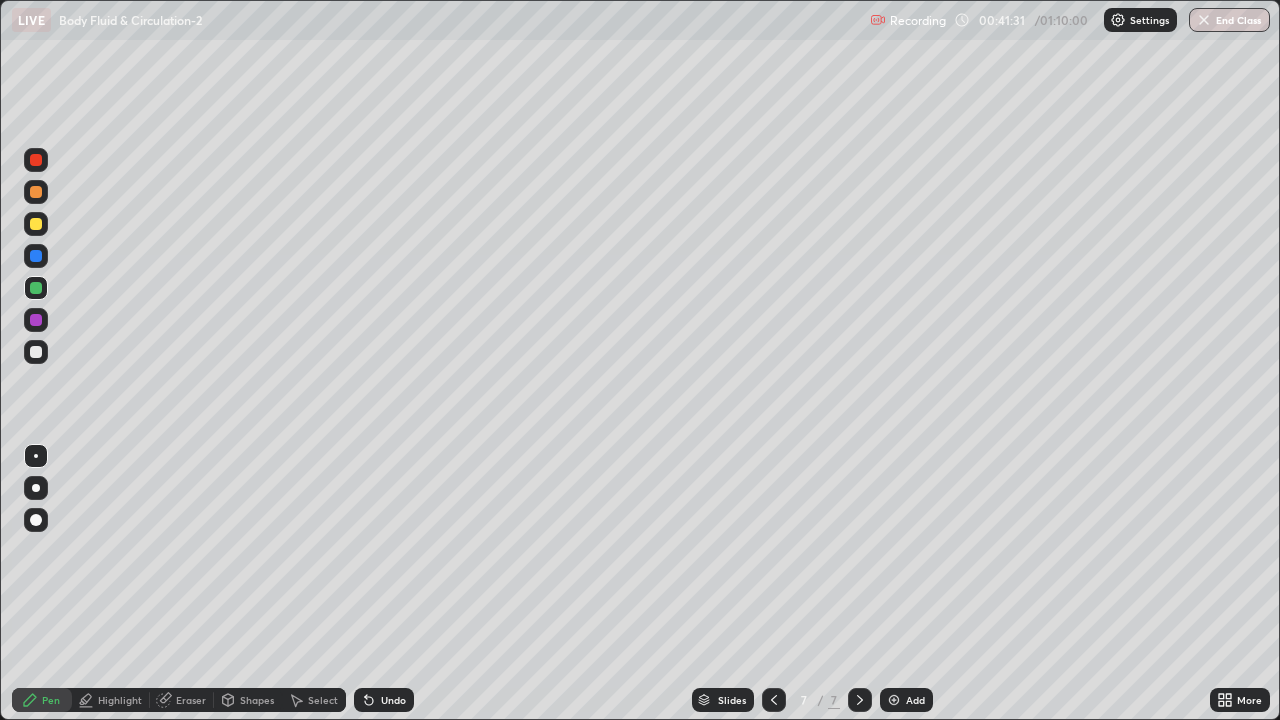 click on "Undo" at bounding box center [384, 700] 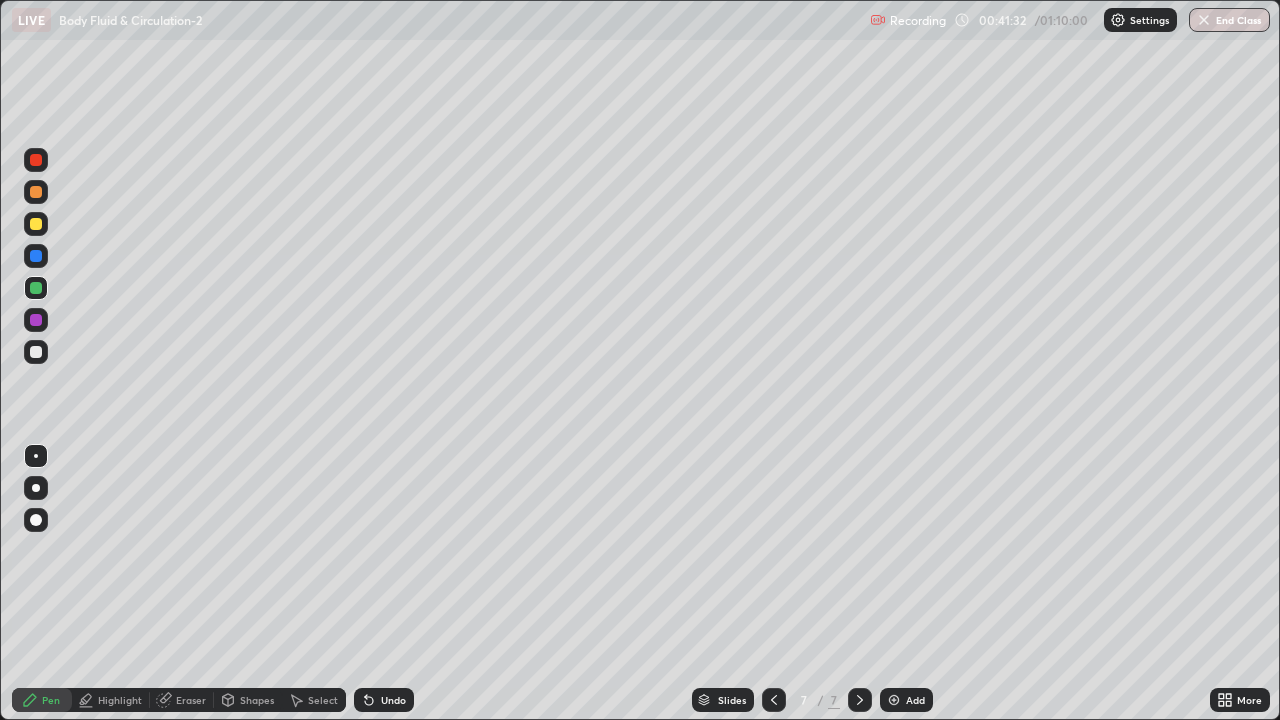 click on "Undo" at bounding box center (384, 700) 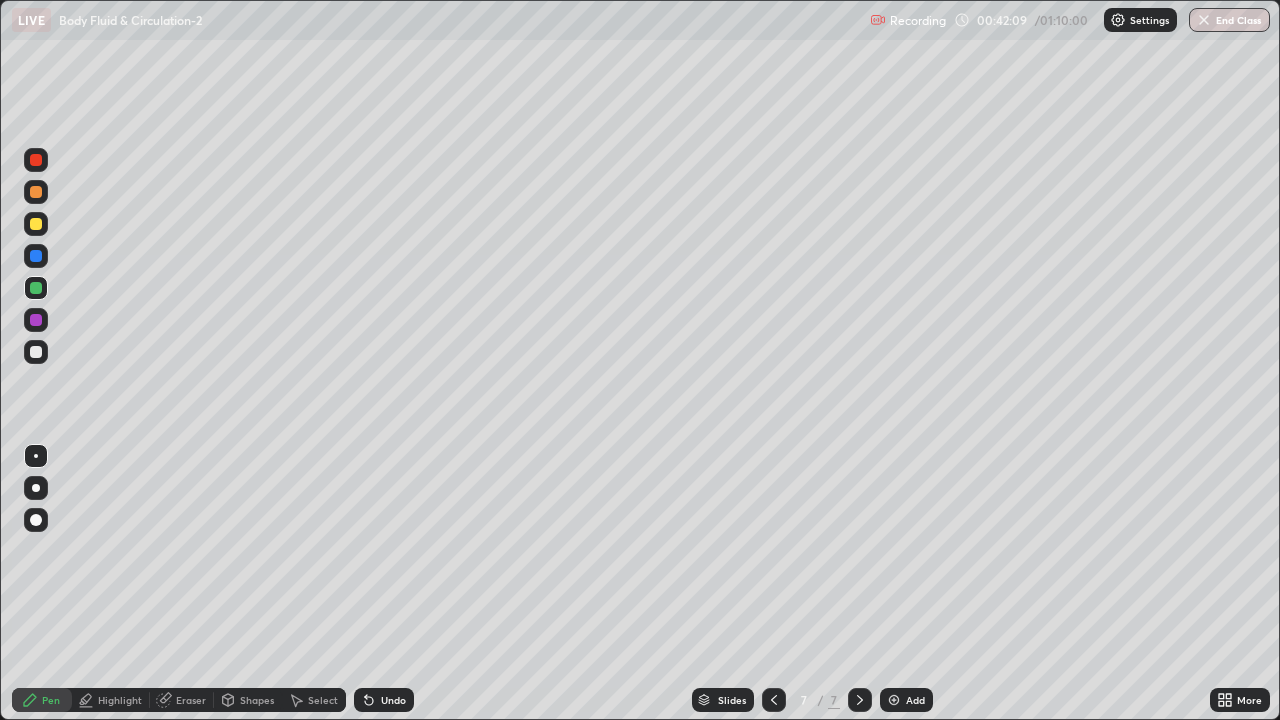 click on "Undo" at bounding box center (384, 700) 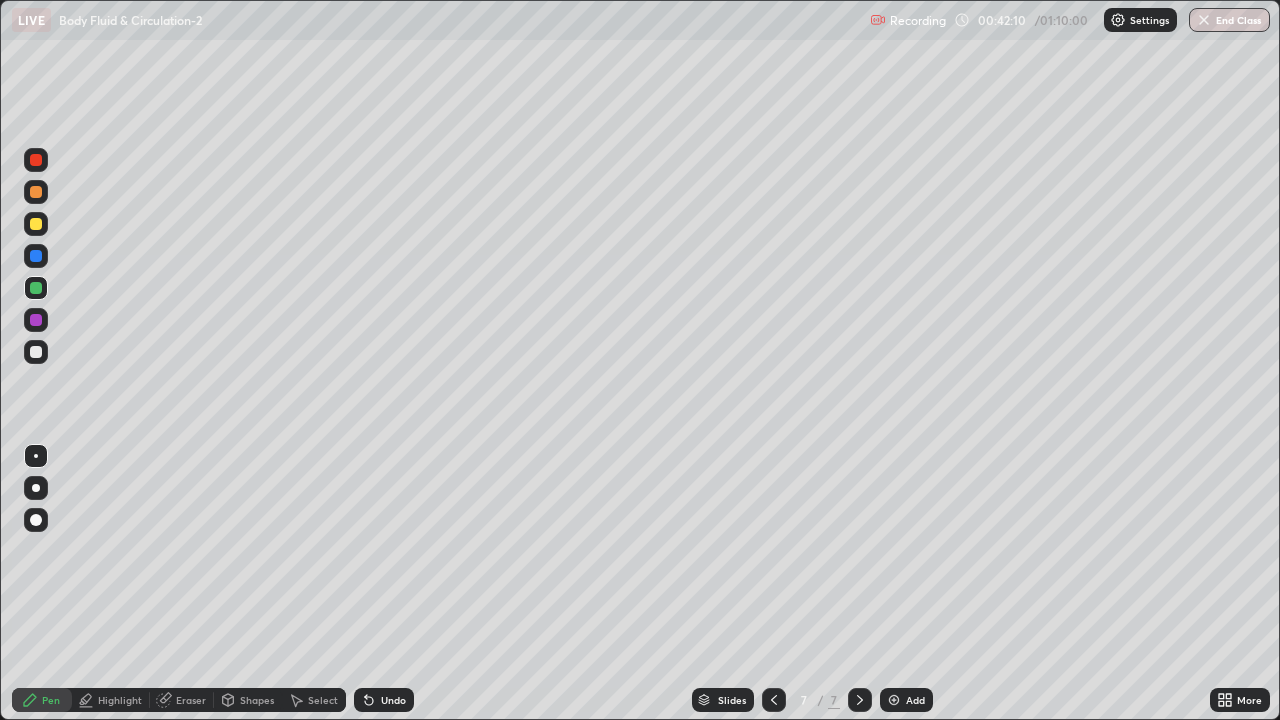 click on "Undo" at bounding box center (393, 700) 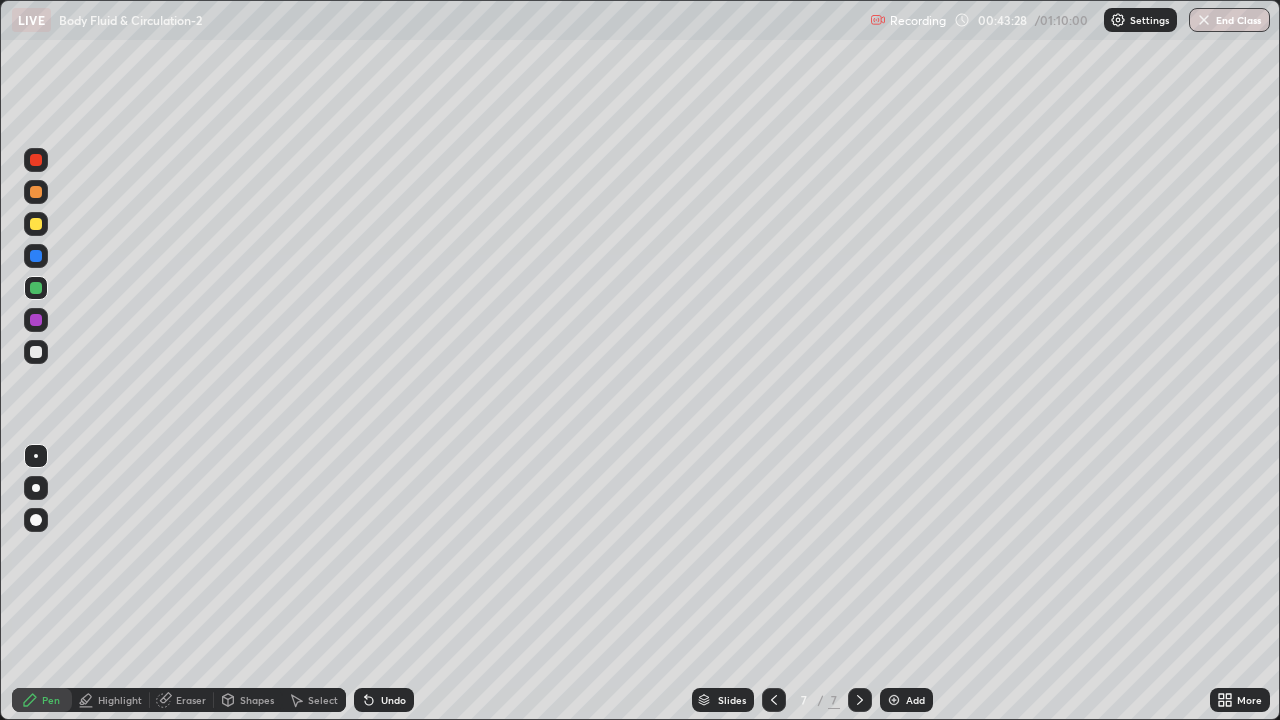 click at bounding box center [894, 700] 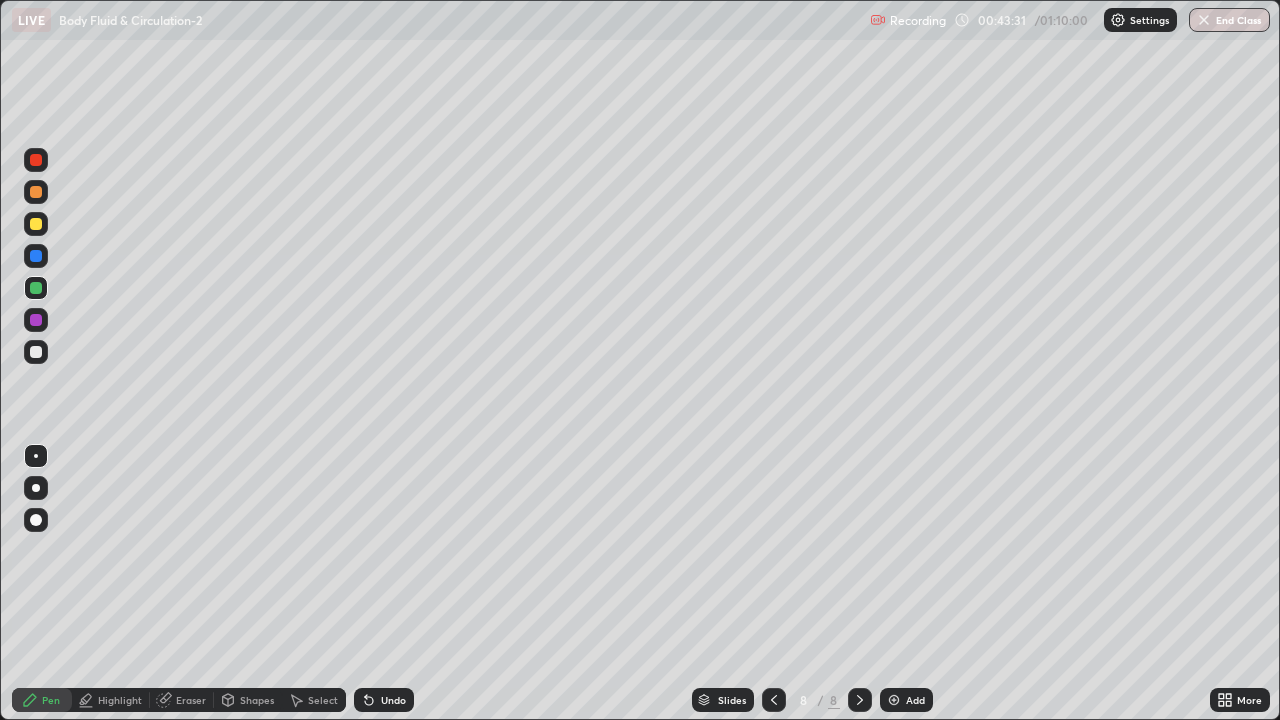 click at bounding box center [36, 192] 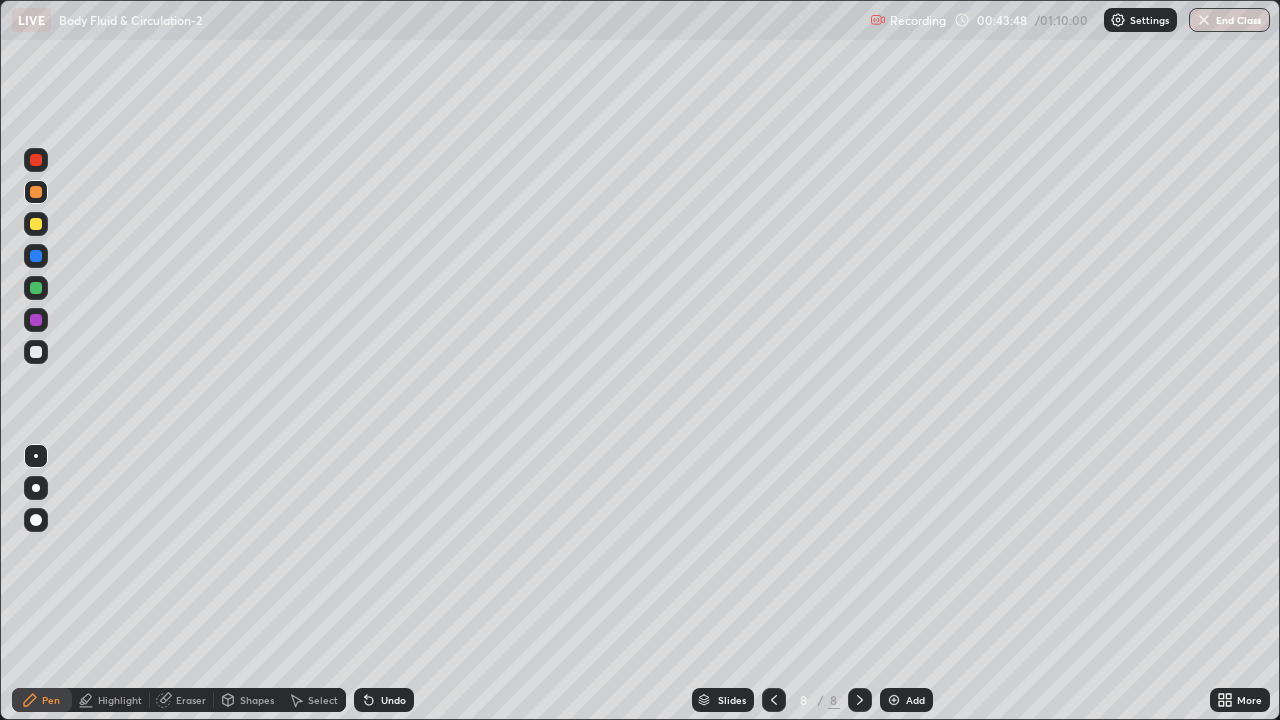 click 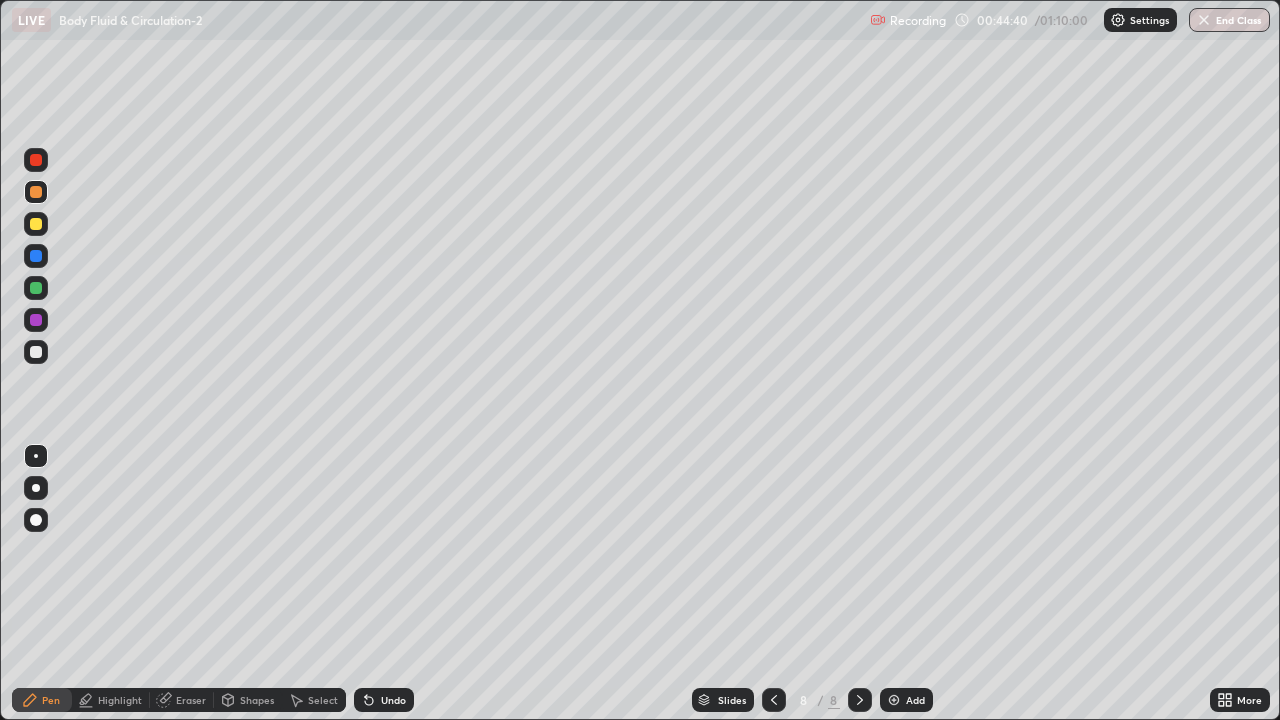 click at bounding box center (36, 352) 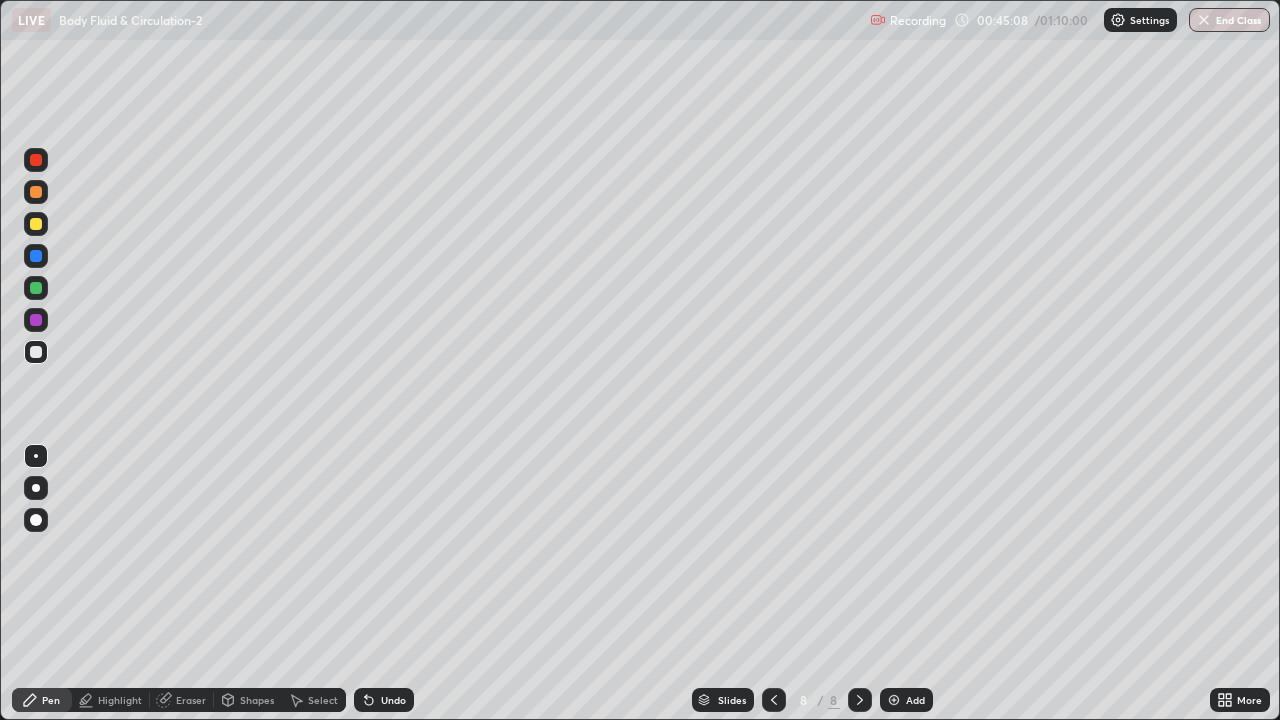 click at bounding box center (36, 456) 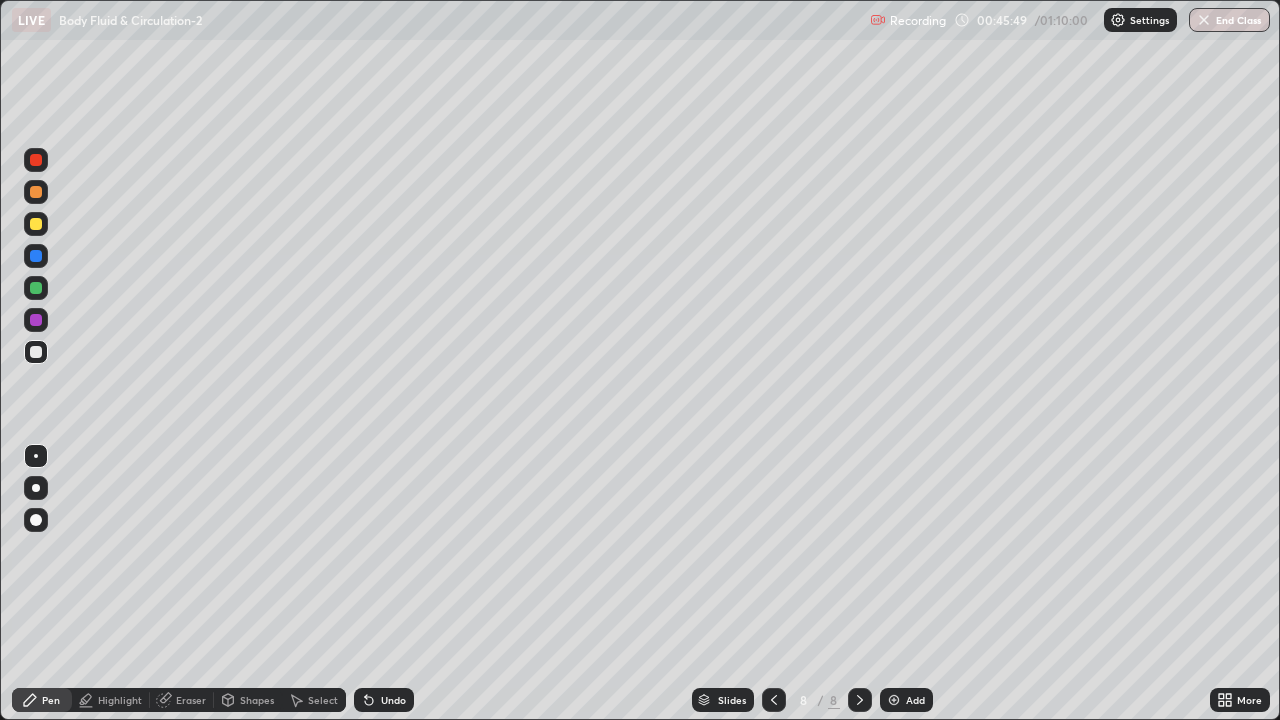 click at bounding box center (36, 352) 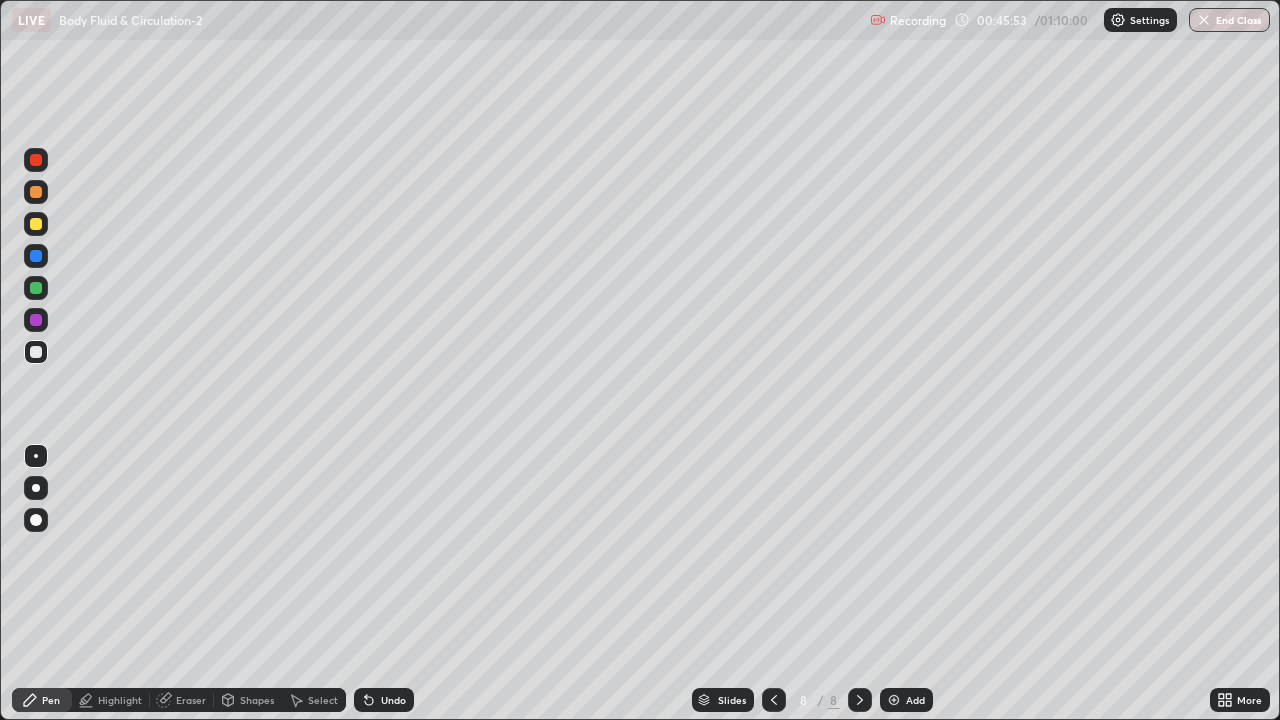 click at bounding box center (36, 256) 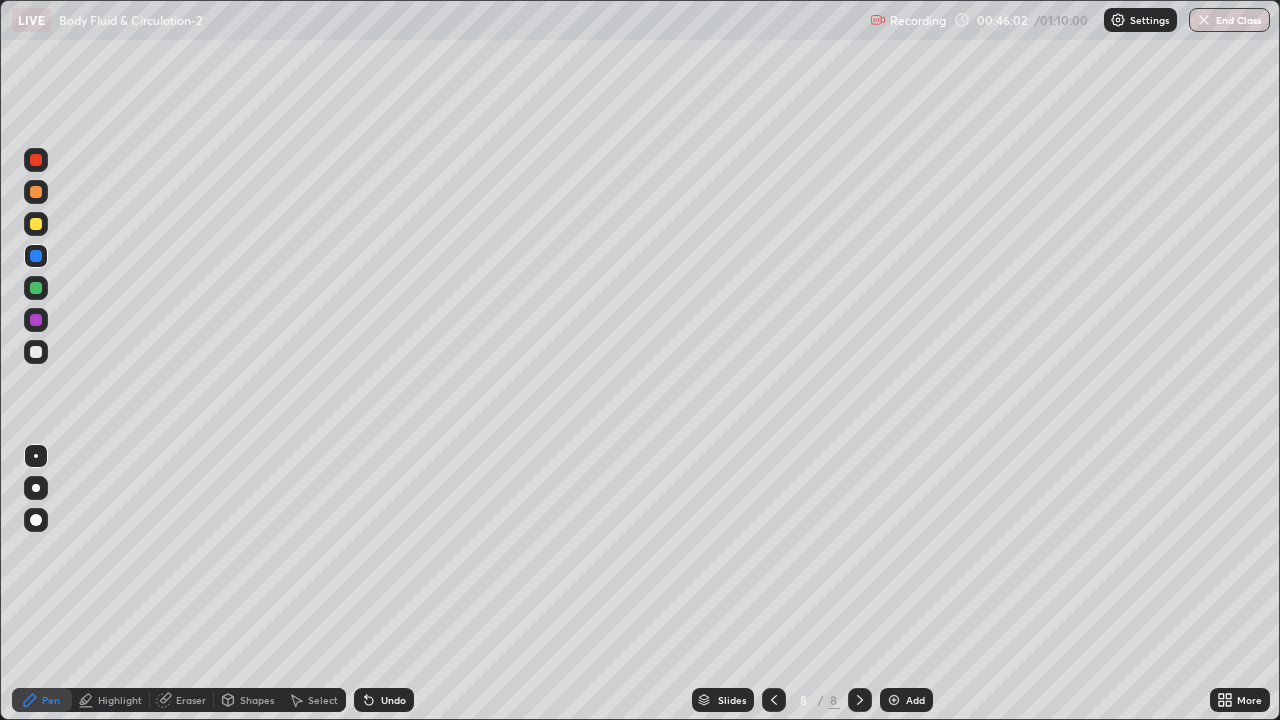 click on "Highlight" at bounding box center [120, 700] 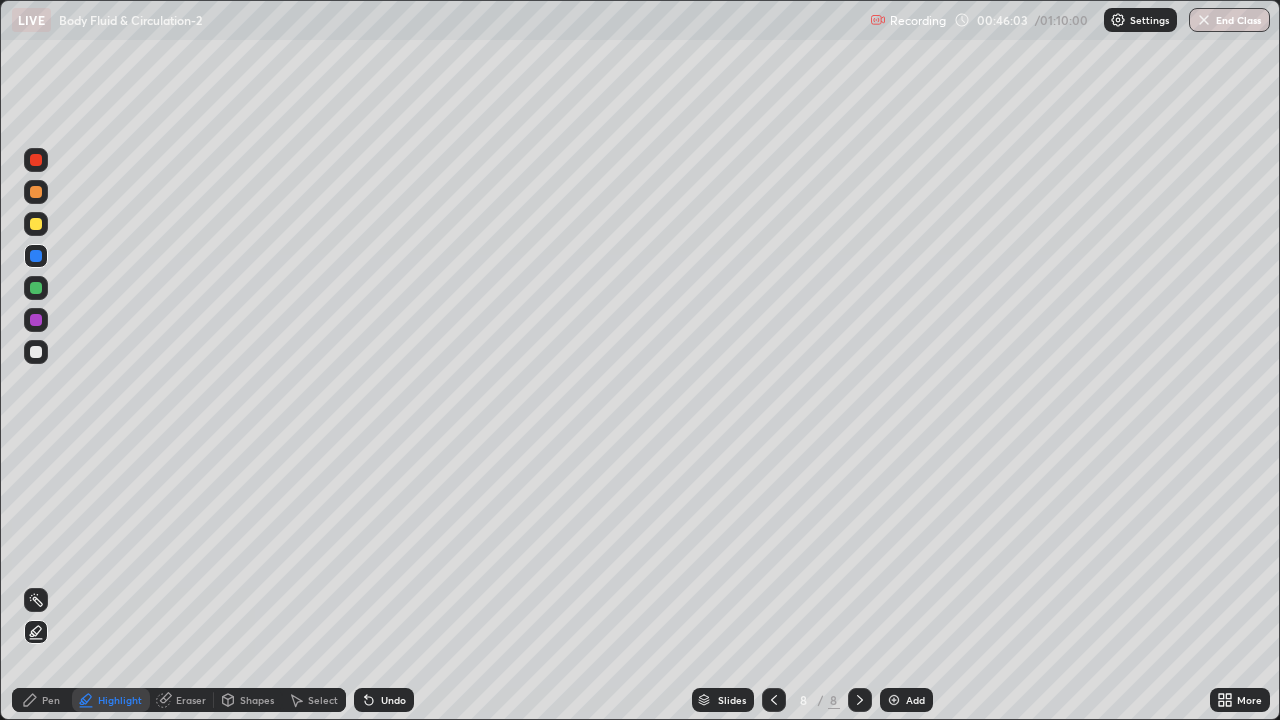 click 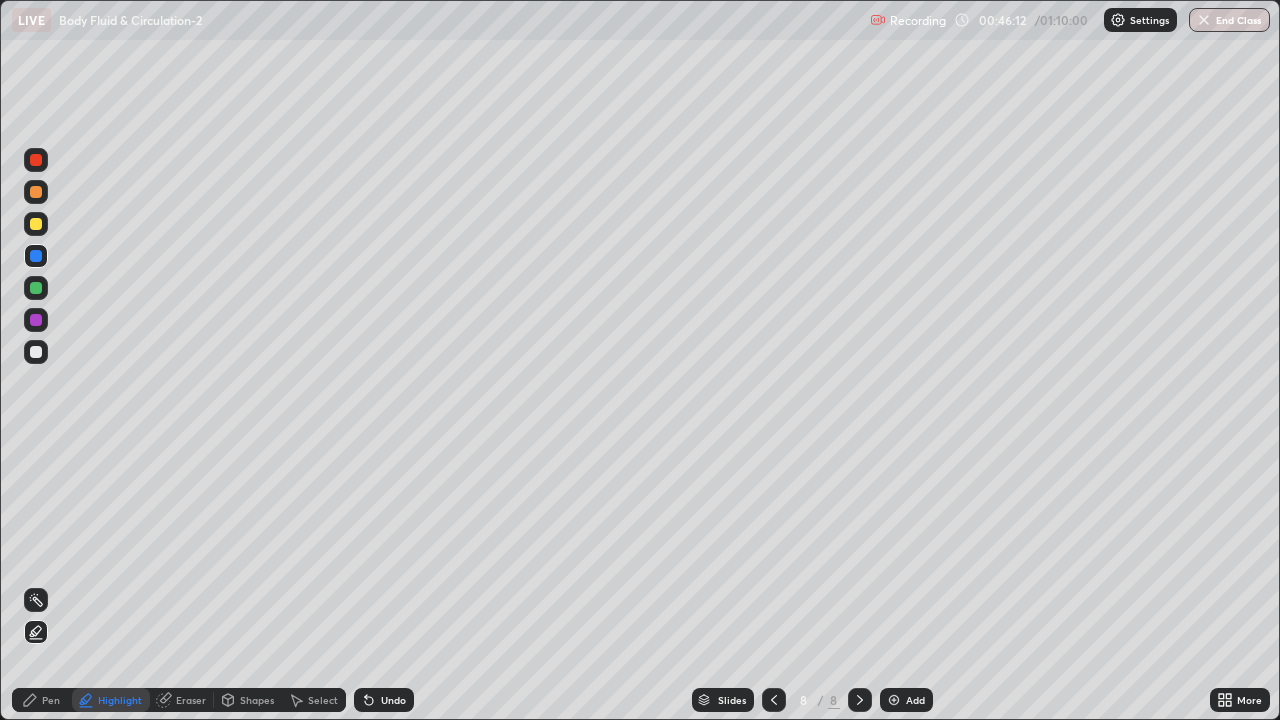 click on "Pen" at bounding box center [42, 700] 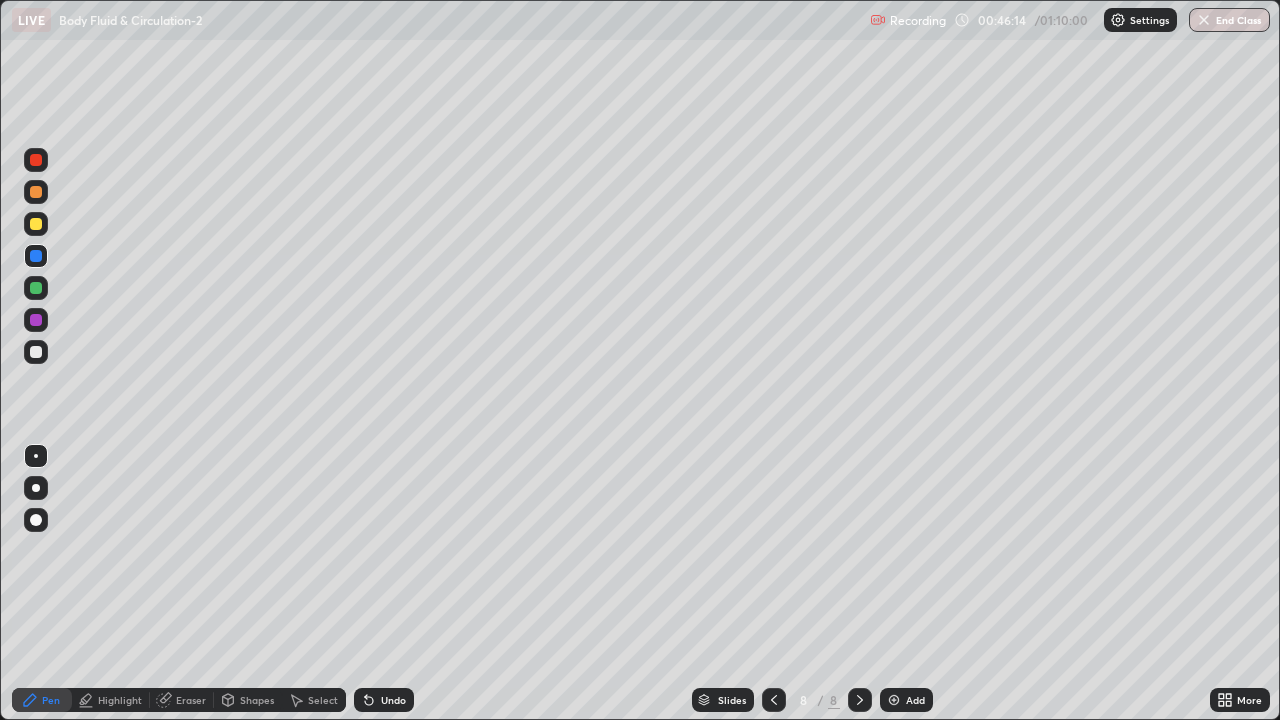 click at bounding box center (36, 456) 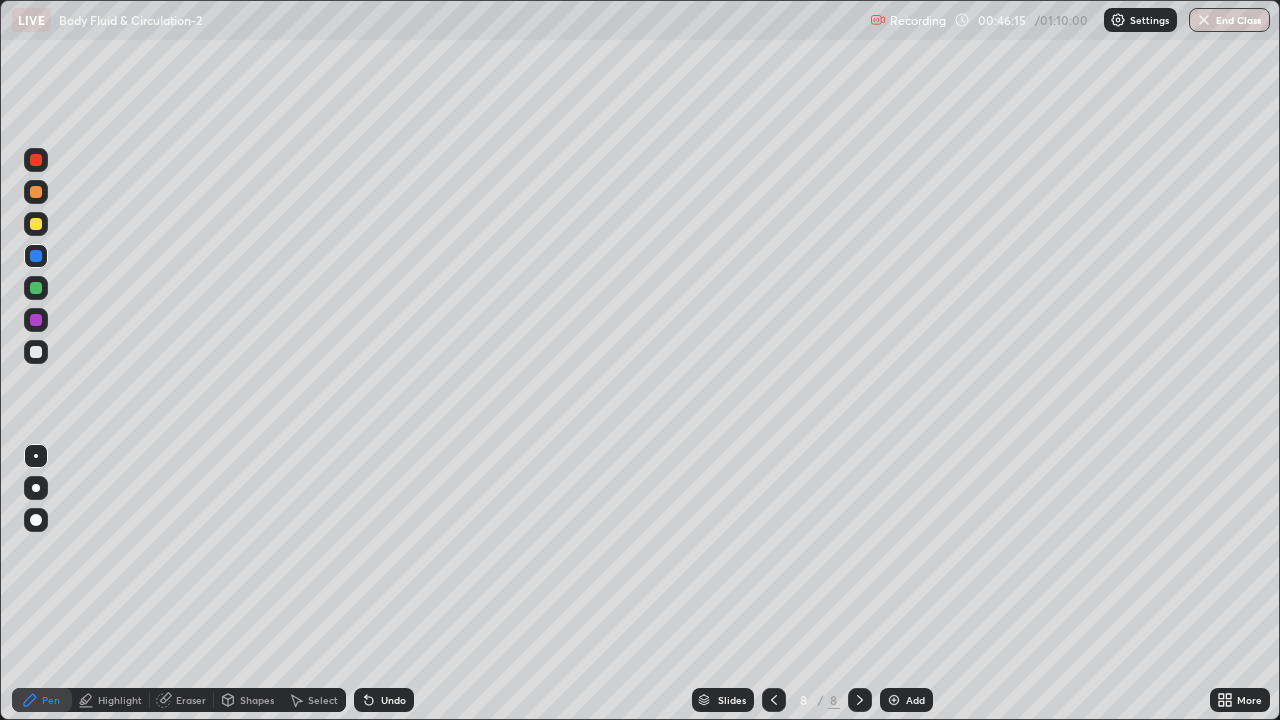 click at bounding box center (36, 352) 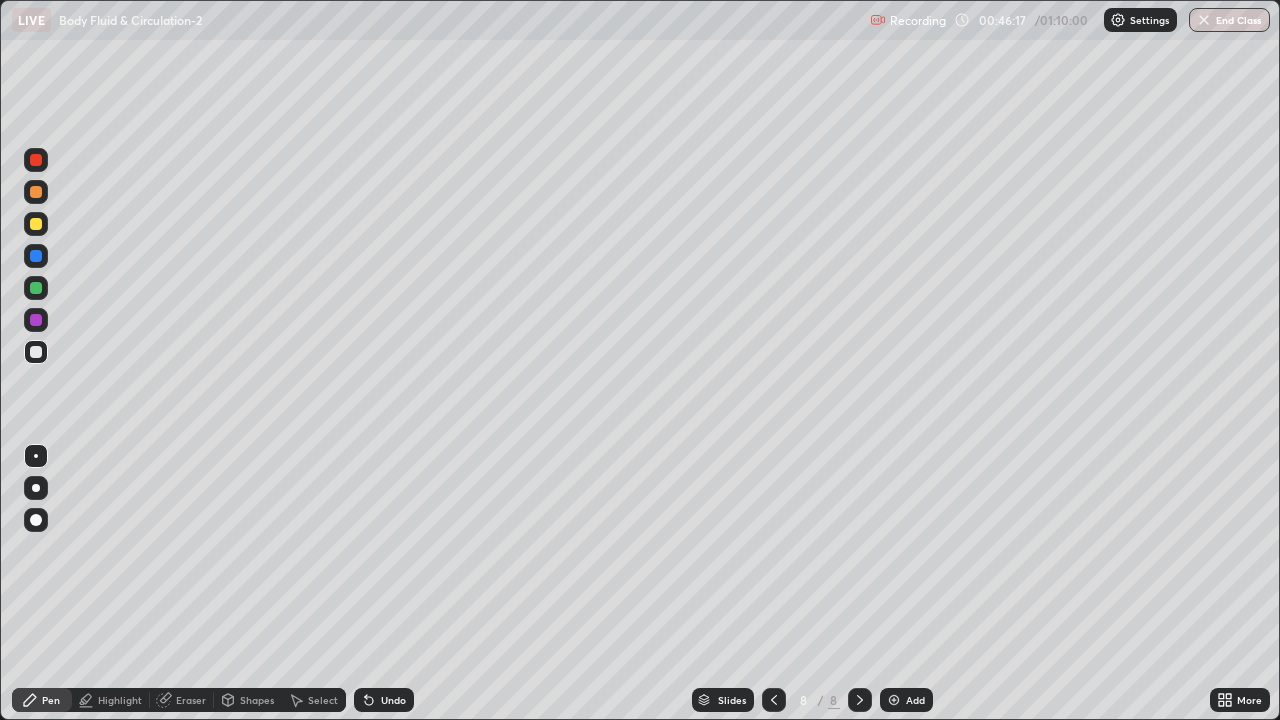 click at bounding box center [36, 256] 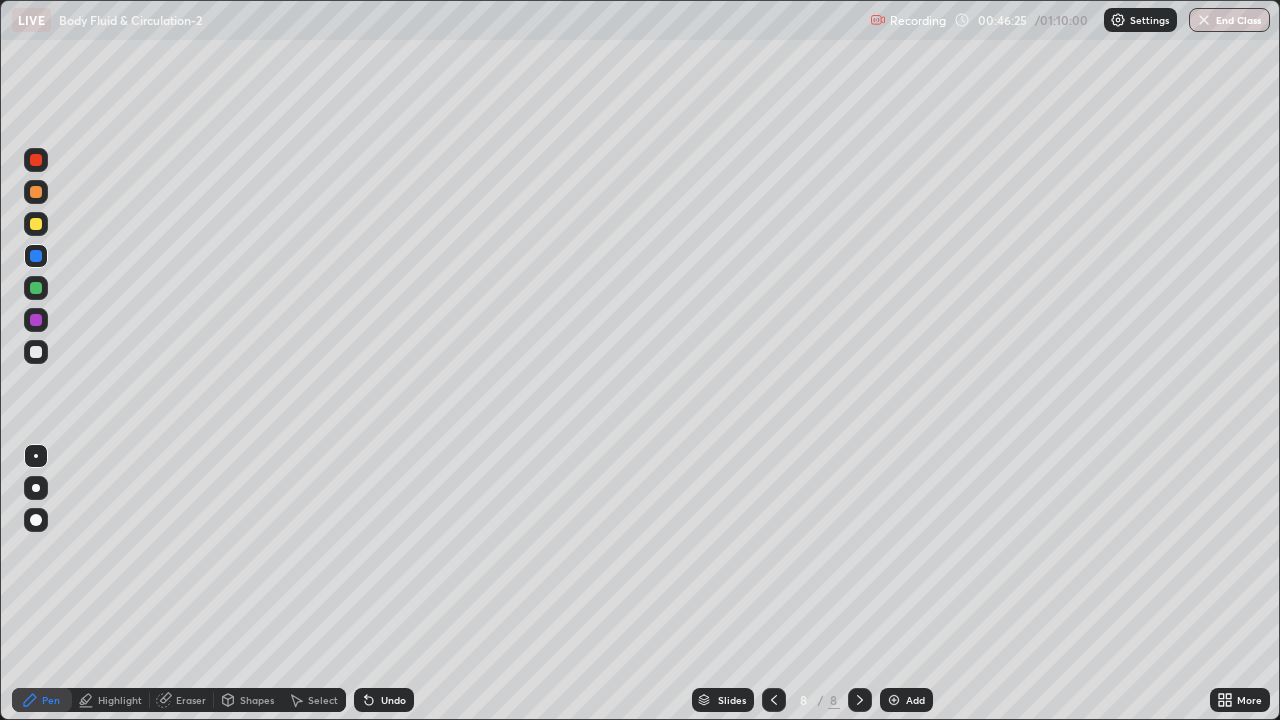 click on "Highlight" at bounding box center [111, 700] 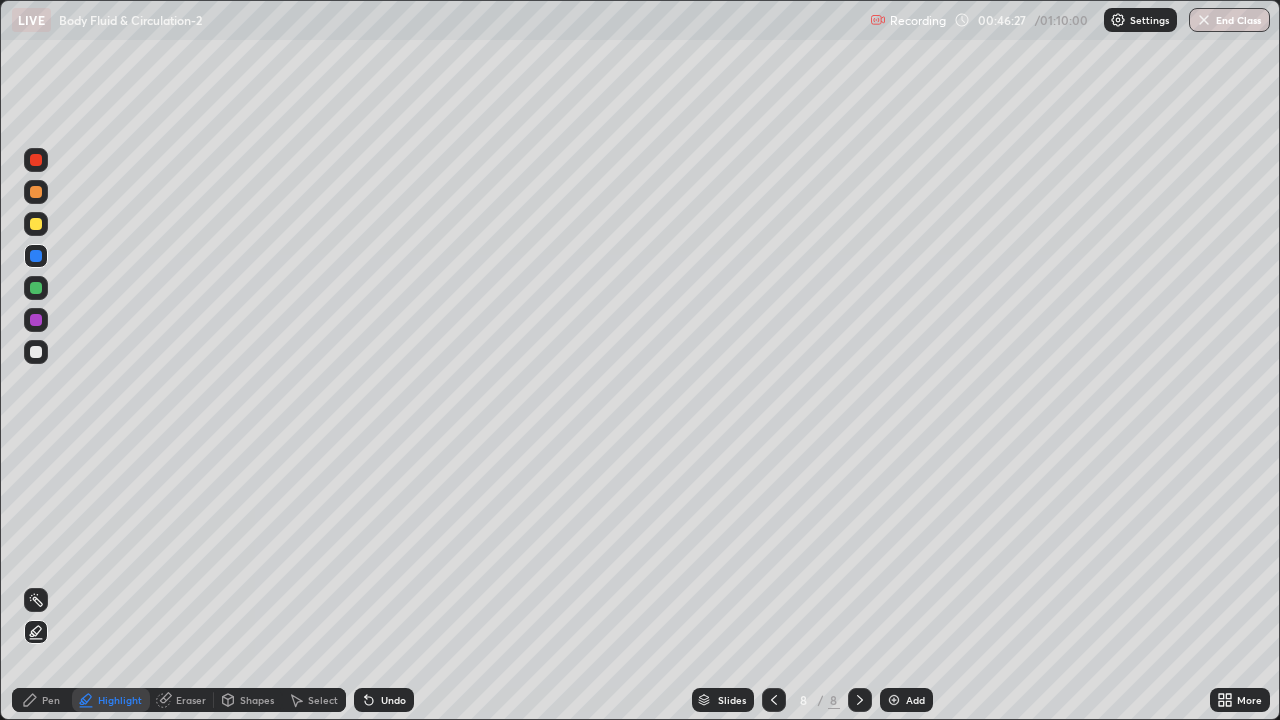 click at bounding box center [36, 256] 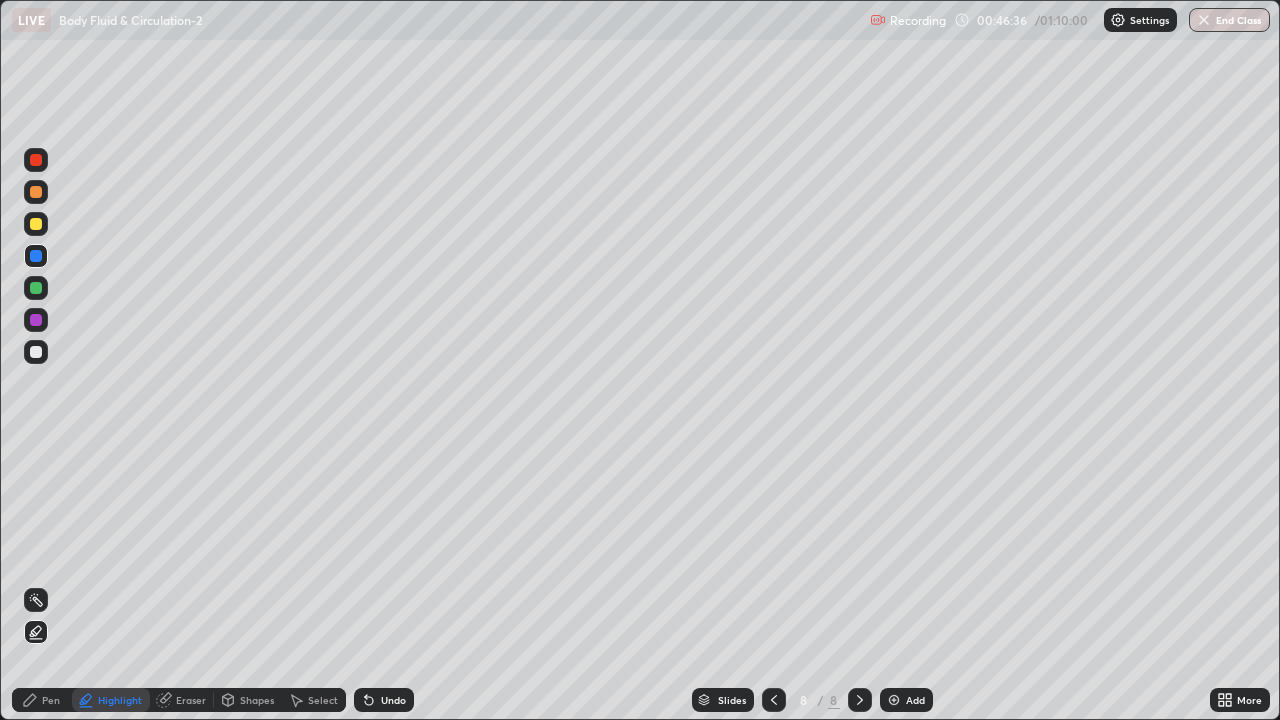 click on "Eraser" at bounding box center [191, 700] 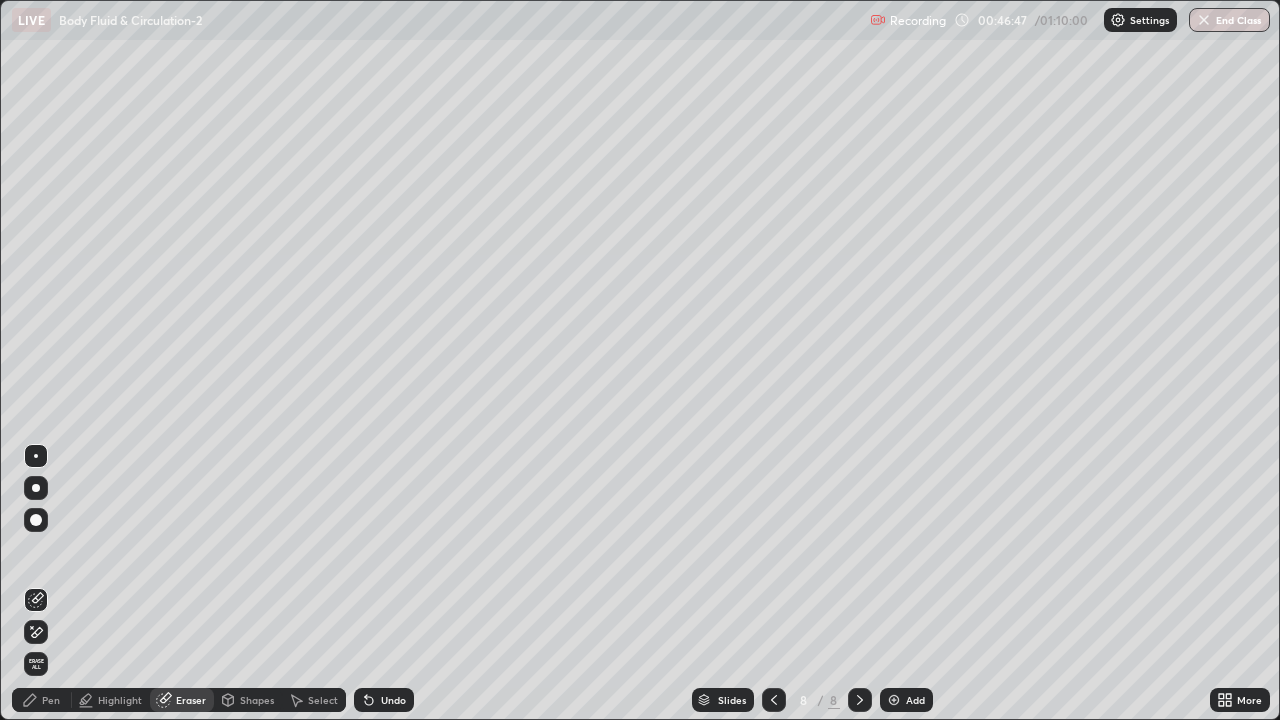 click on "Pen" at bounding box center [42, 700] 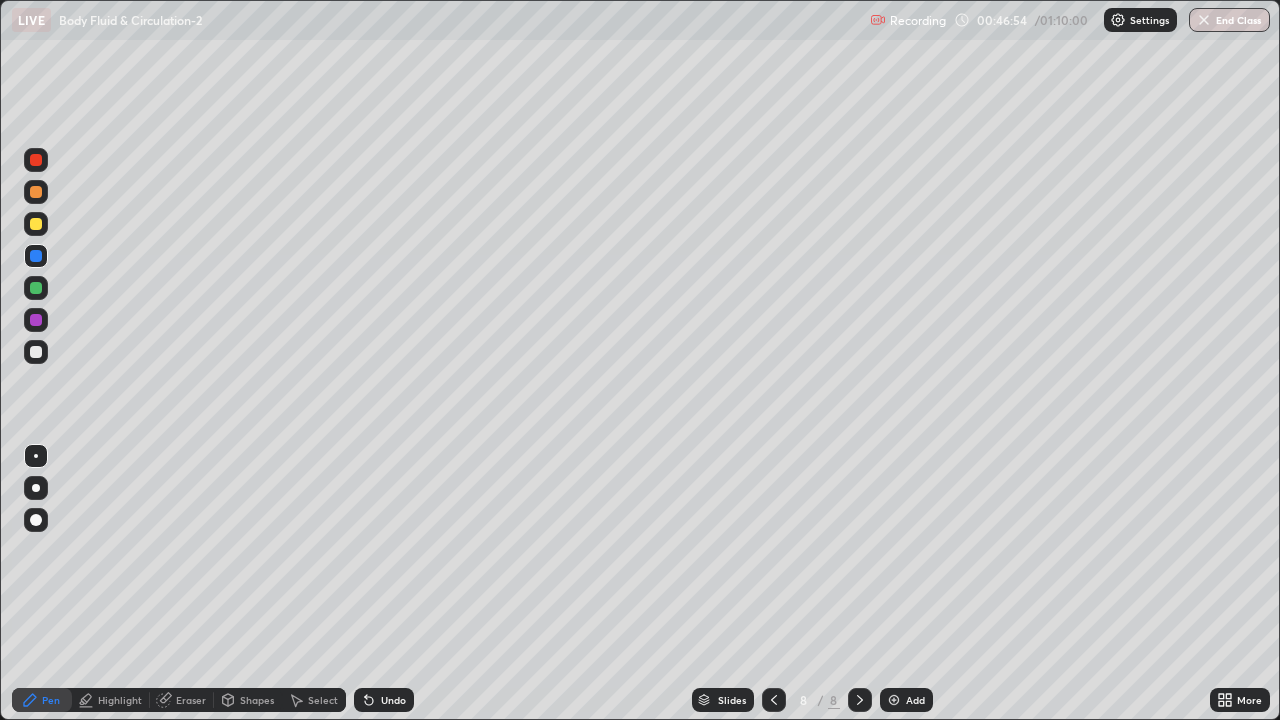 click at bounding box center [36, 288] 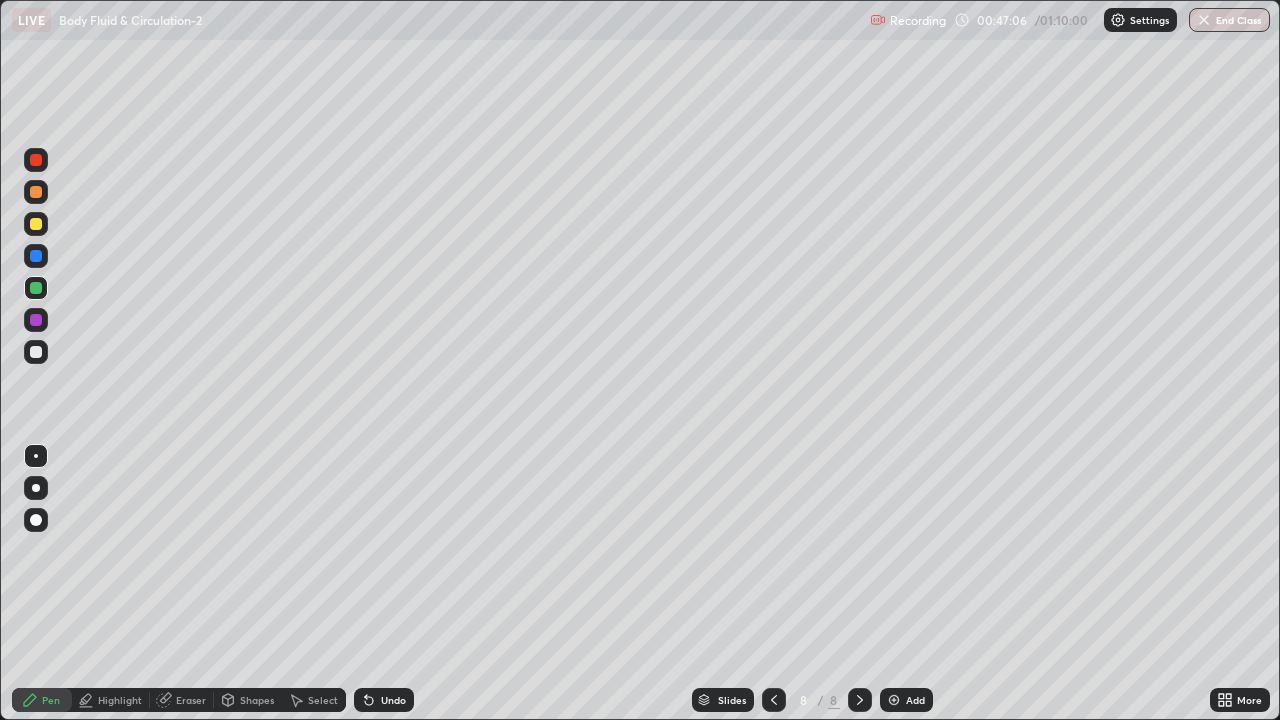 click at bounding box center (36, 160) 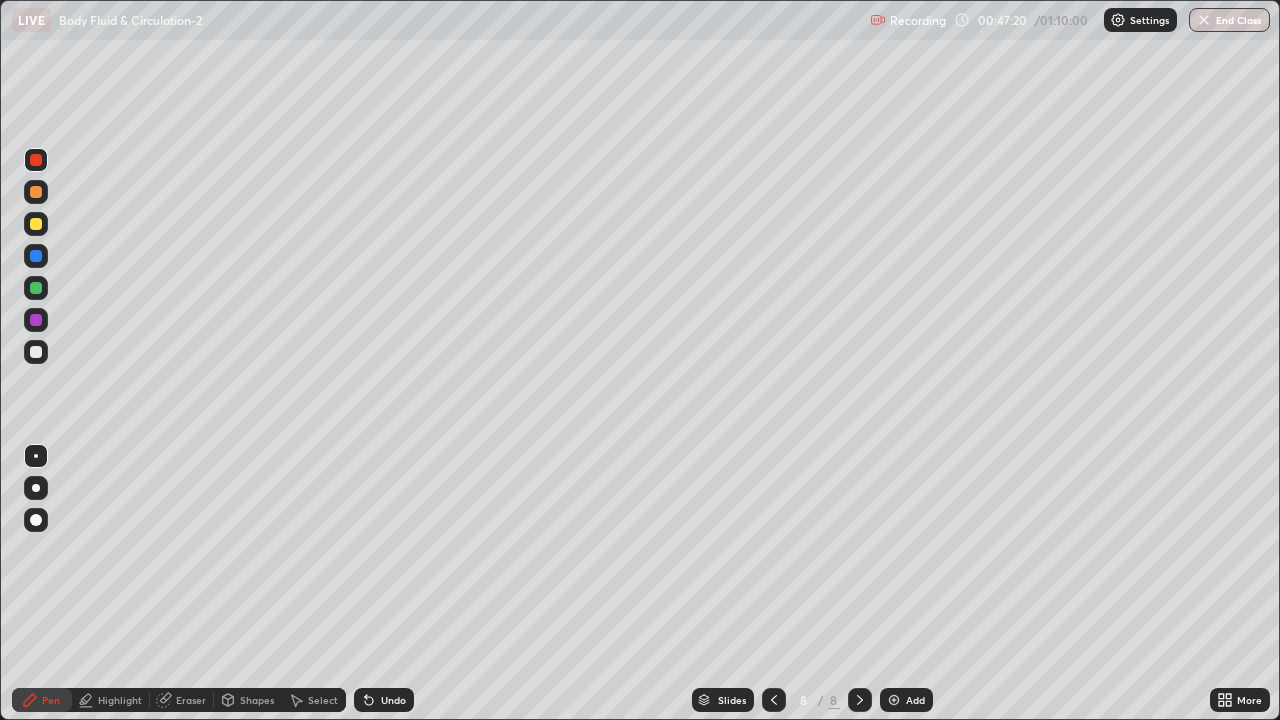 click at bounding box center (36, 288) 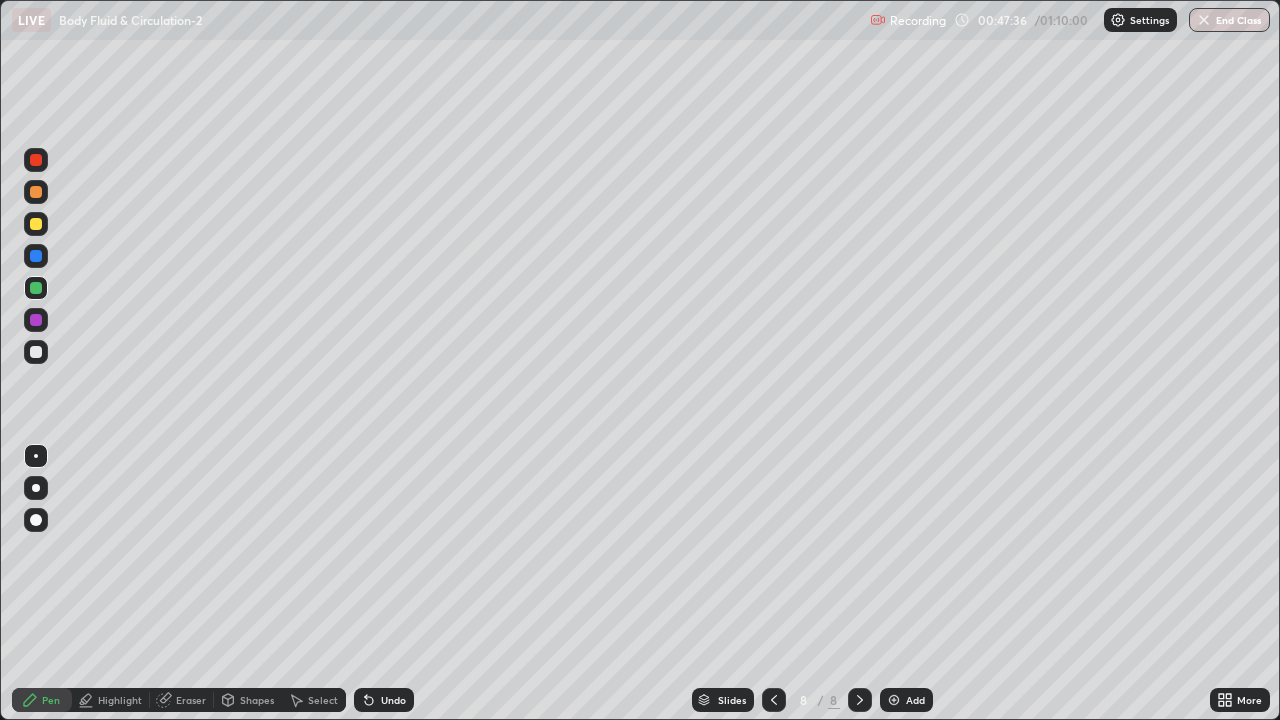 click at bounding box center [36, 256] 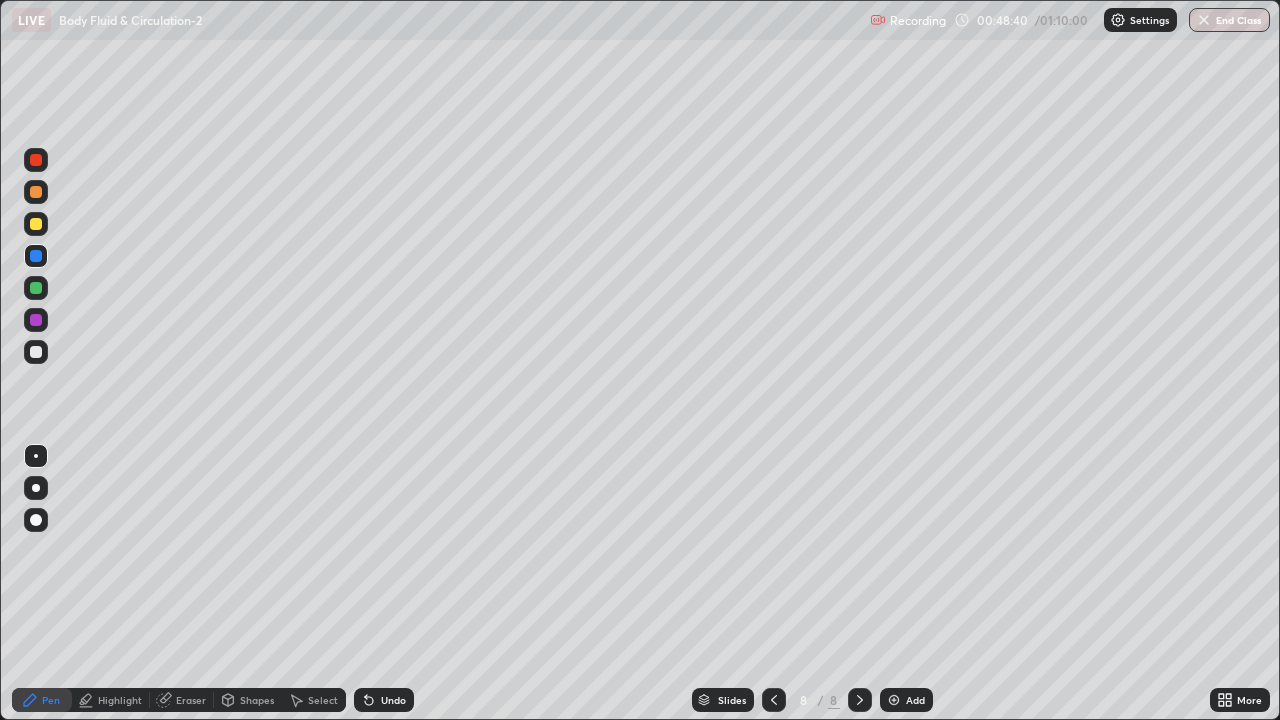 click at bounding box center (36, 456) 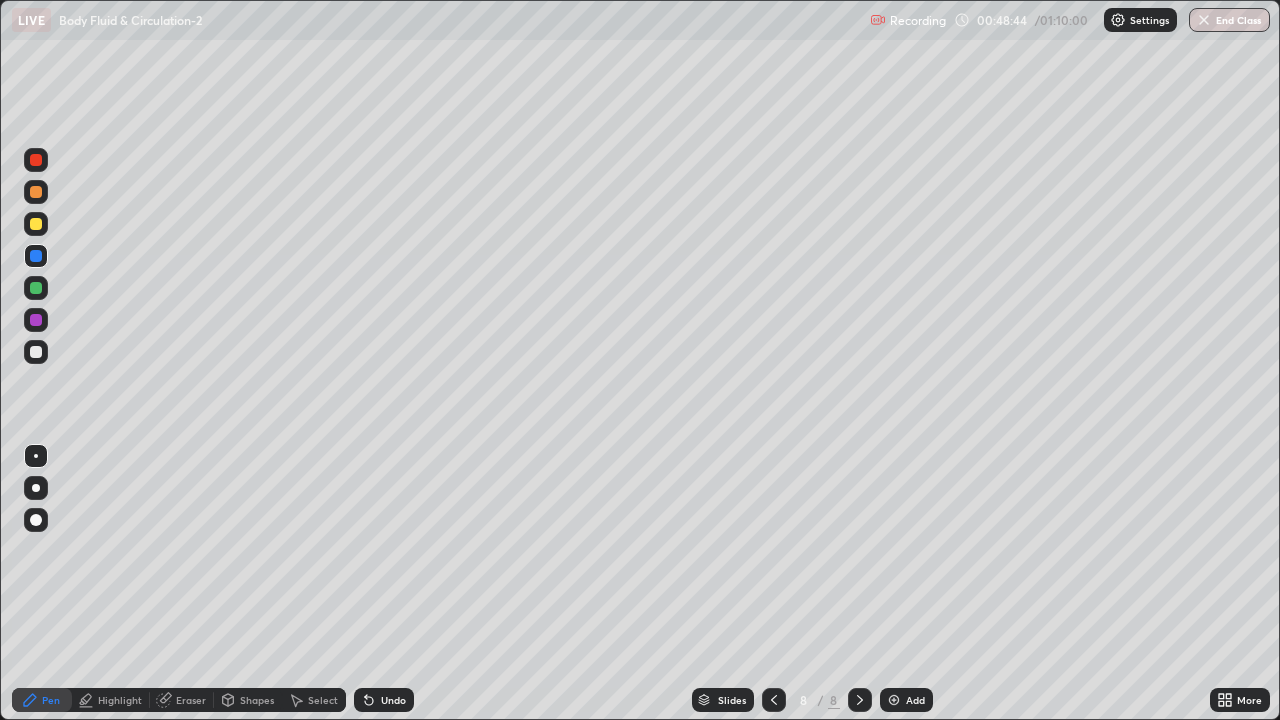 click at bounding box center (36, 520) 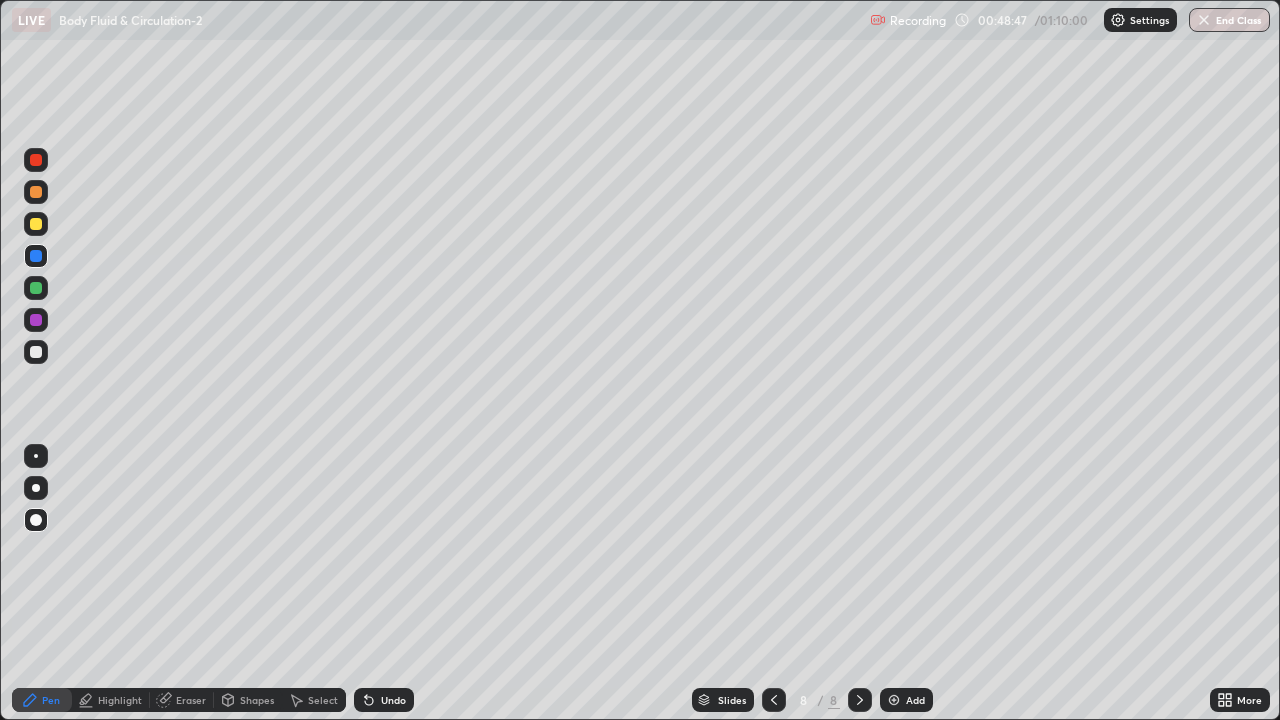 click at bounding box center [36, 456] 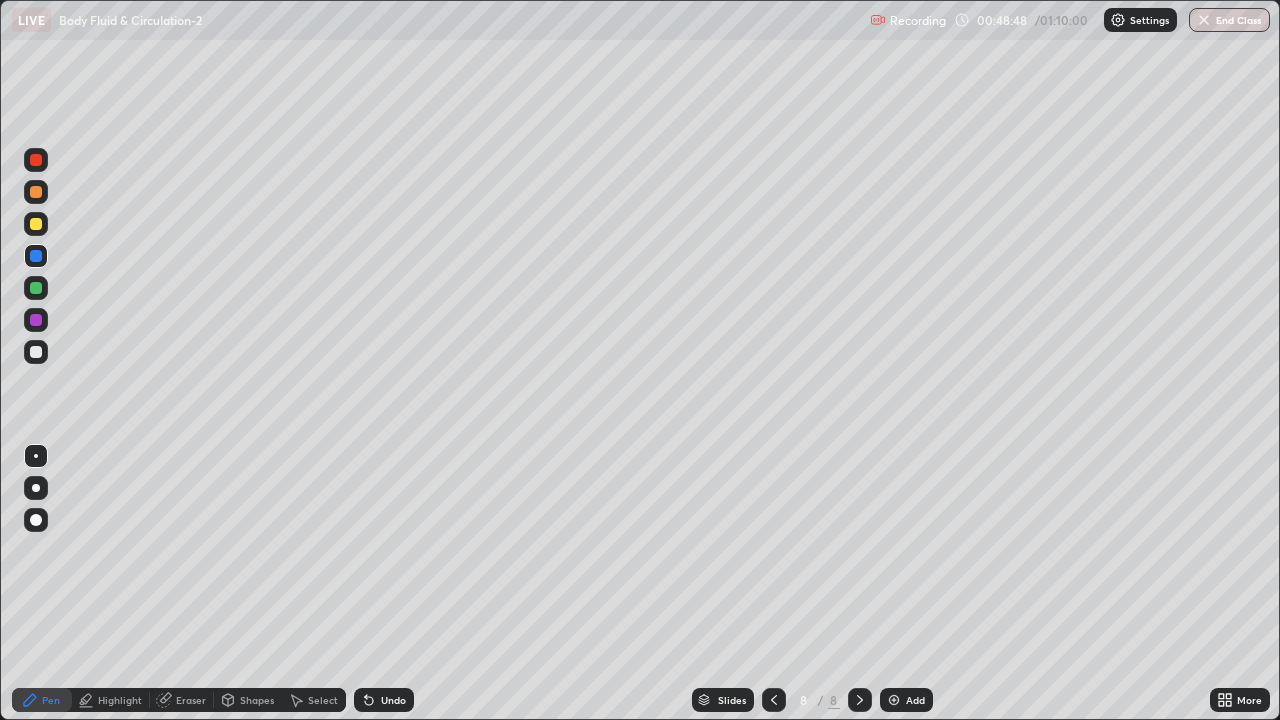 click at bounding box center [36, 352] 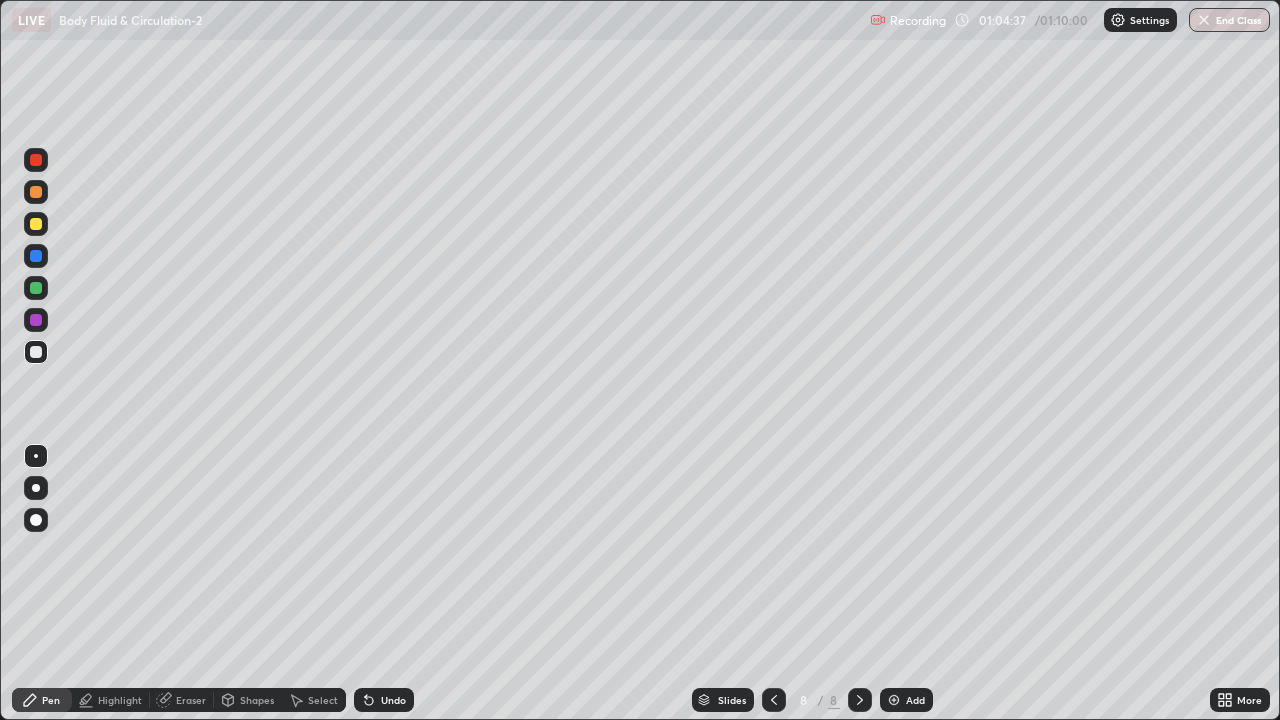 click at bounding box center (894, 700) 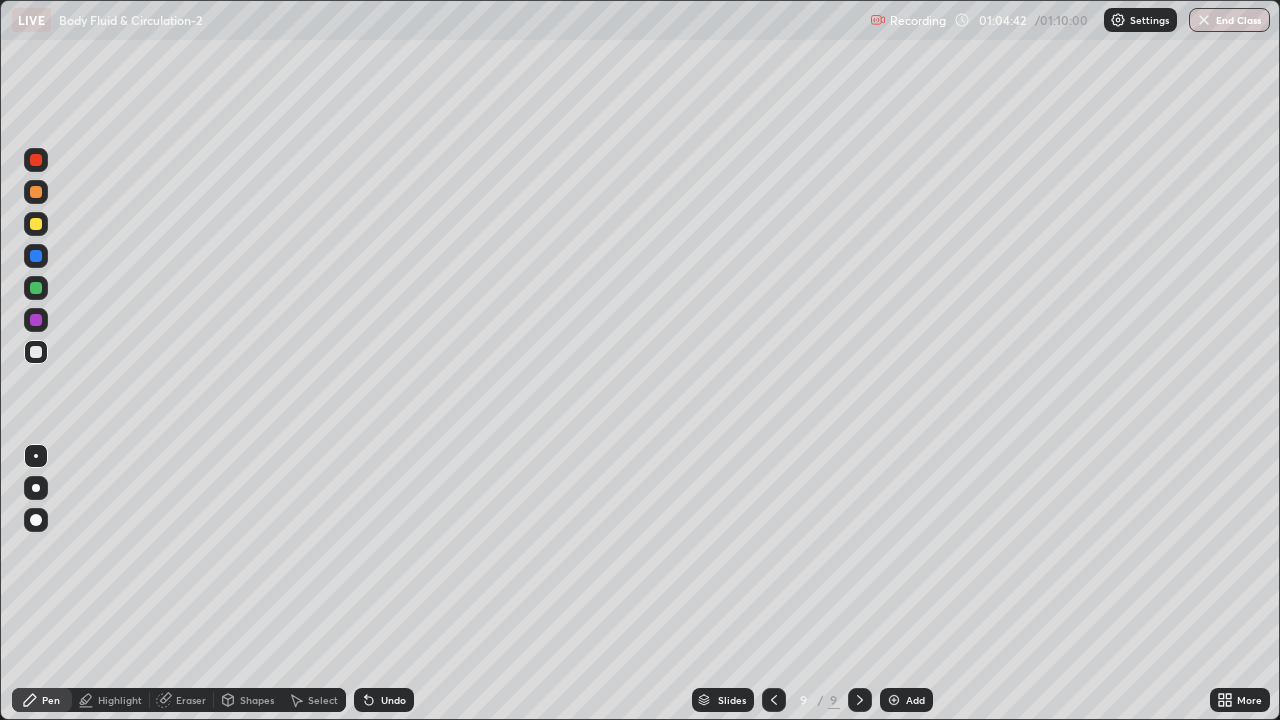 click 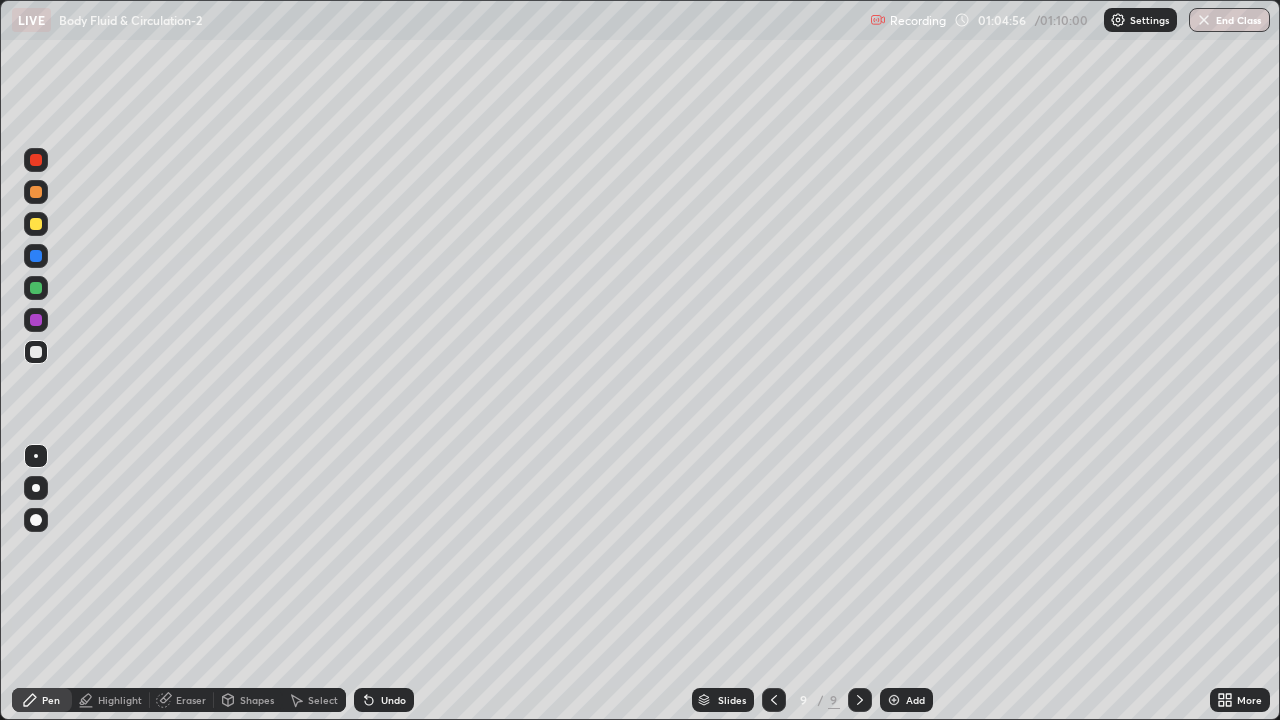 click on "Shapes" at bounding box center [257, 700] 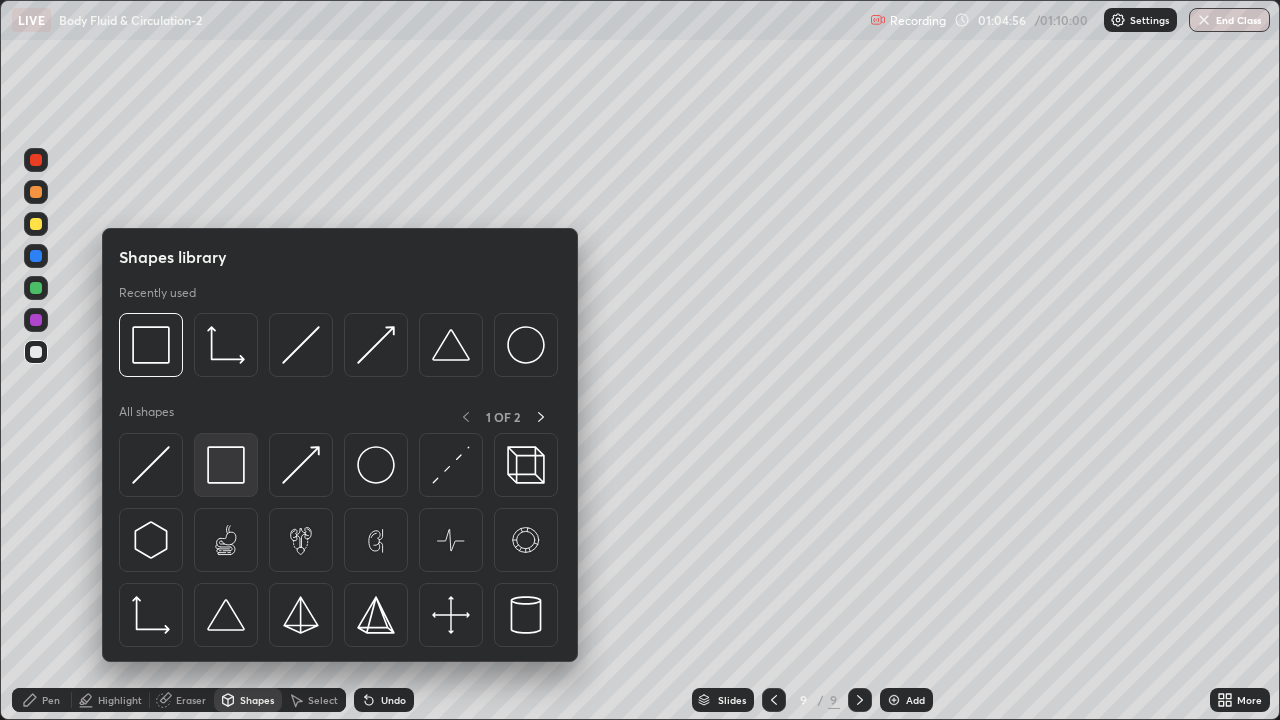 click at bounding box center [226, 465] 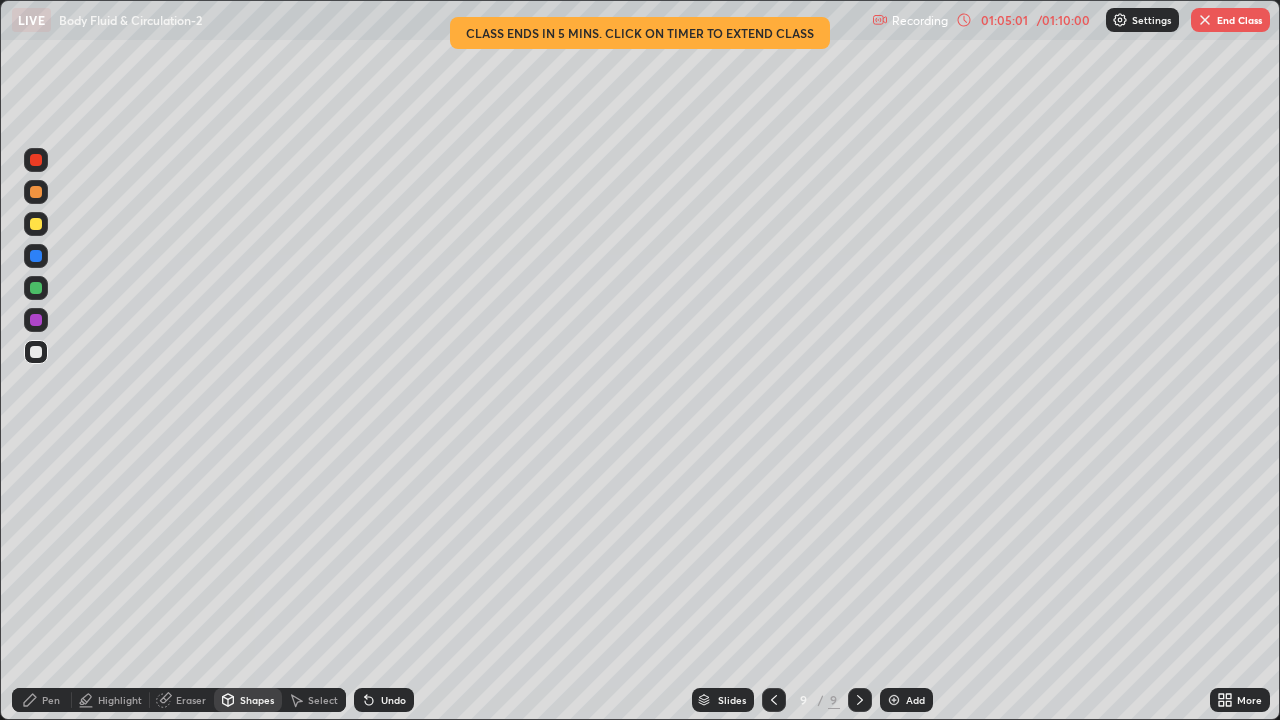 click on "Pen" at bounding box center (51, 700) 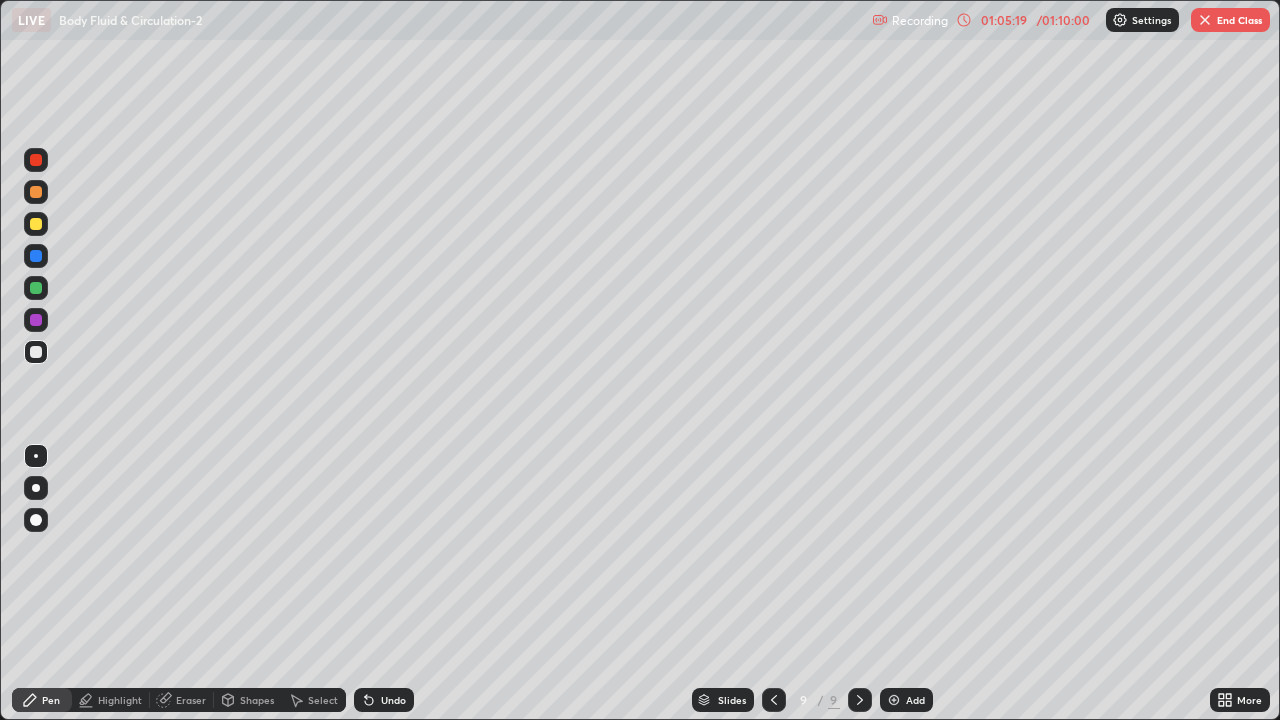click at bounding box center (36, 288) 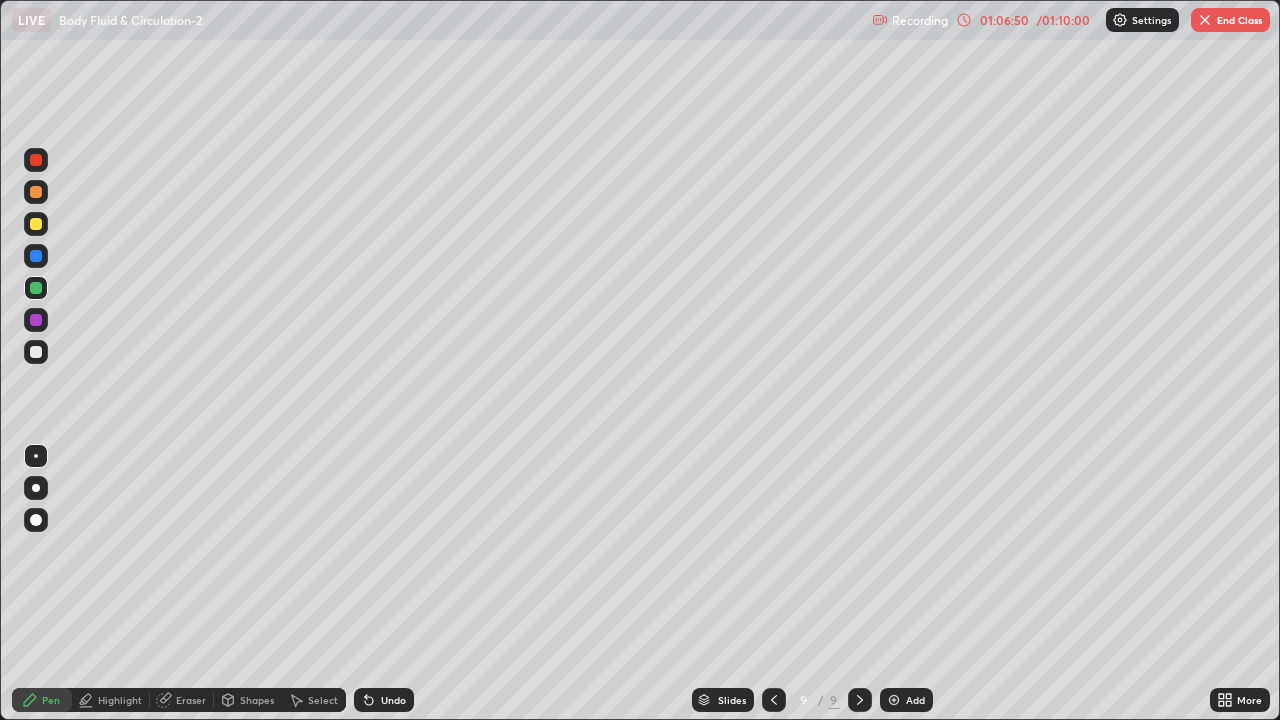 click at bounding box center [36, 352] 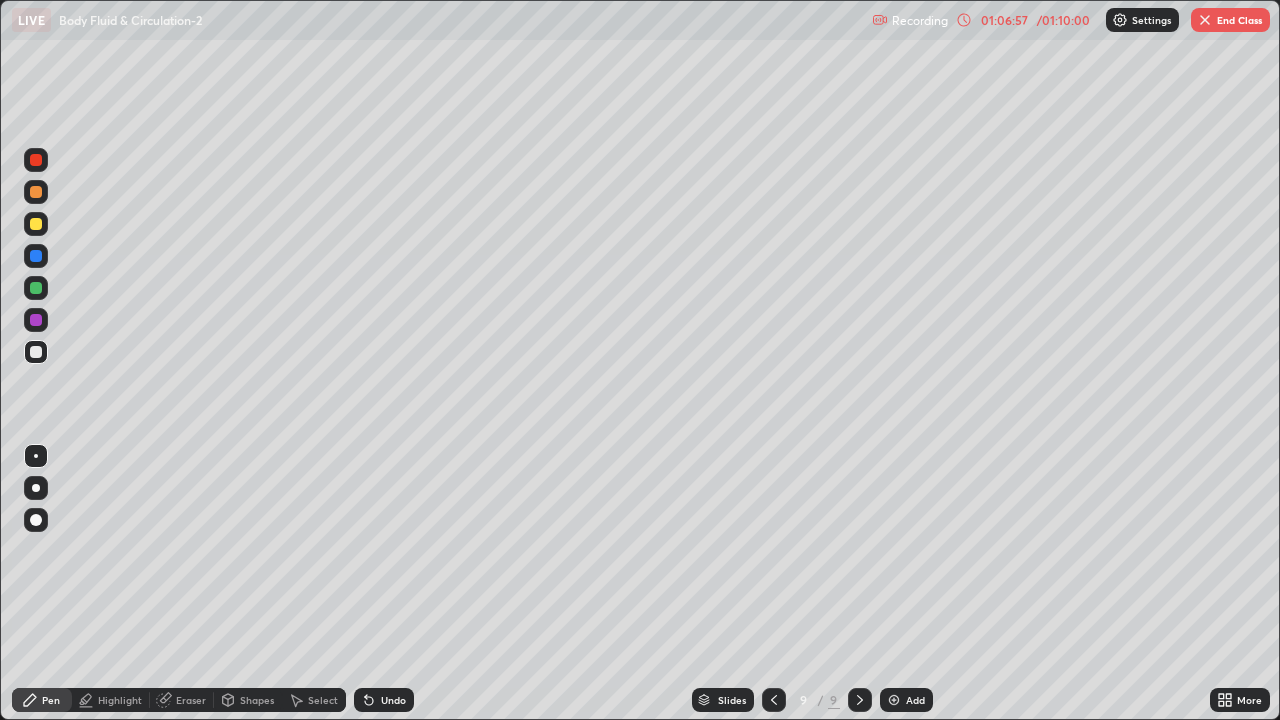 click at bounding box center [36, 520] 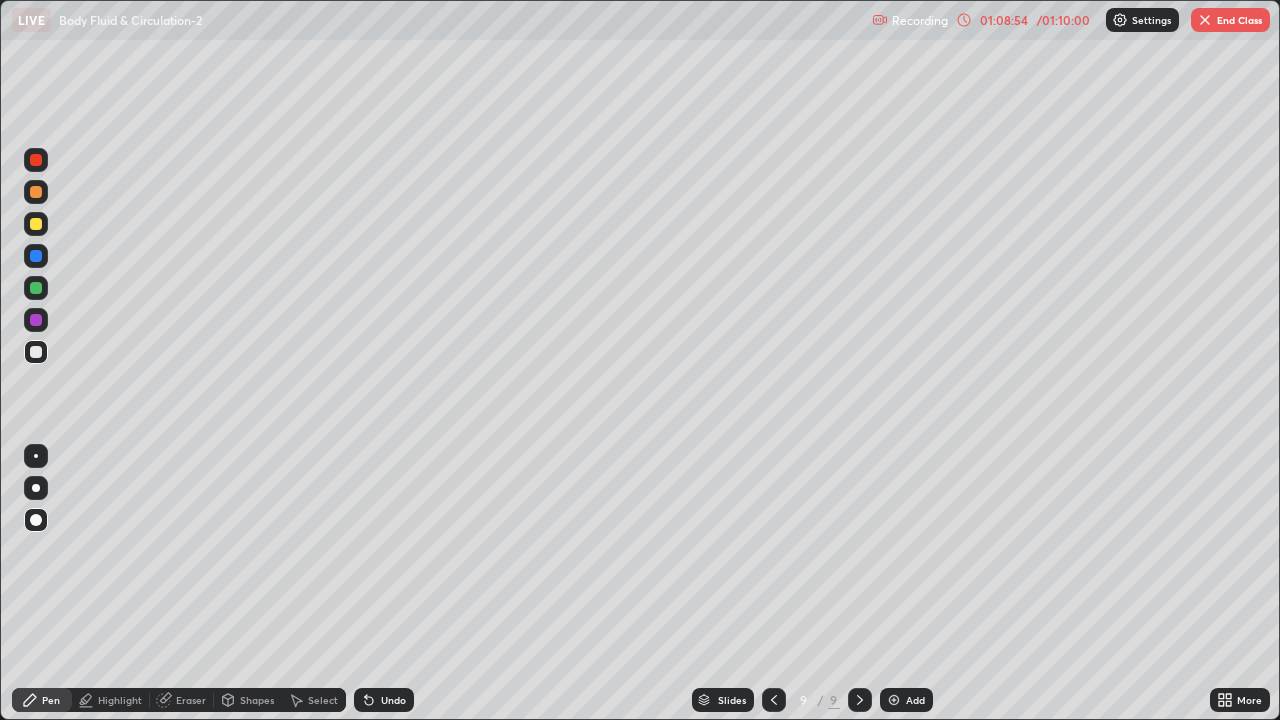 click on "End Class" at bounding box center [1230, 20] 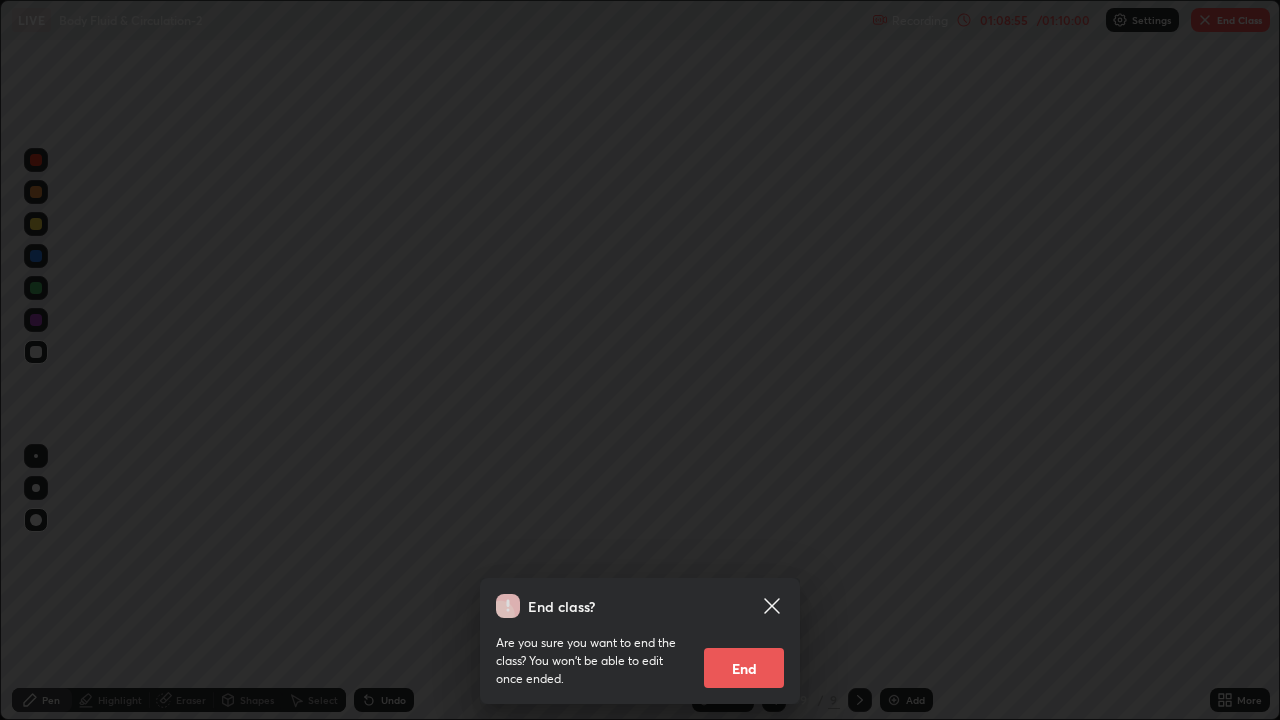 click on "End" at bounding box center [744, 668] 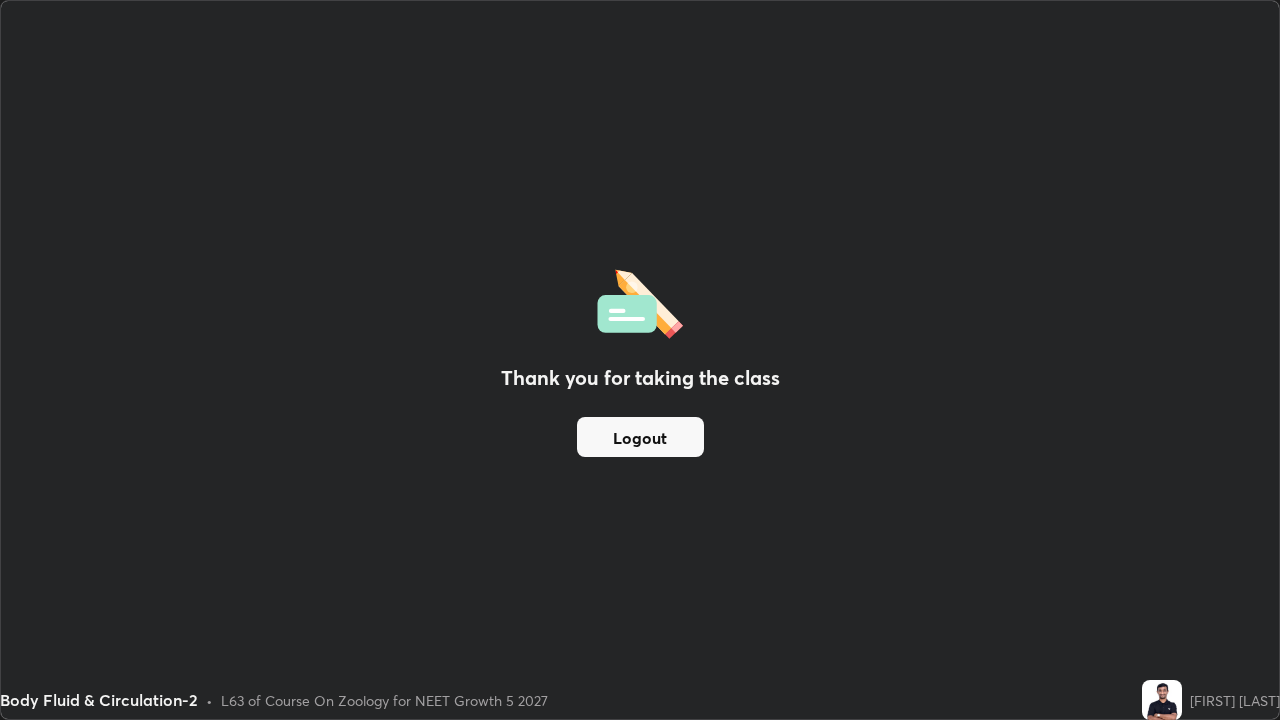 click on "Logout" at bounding box center [640, 437] 